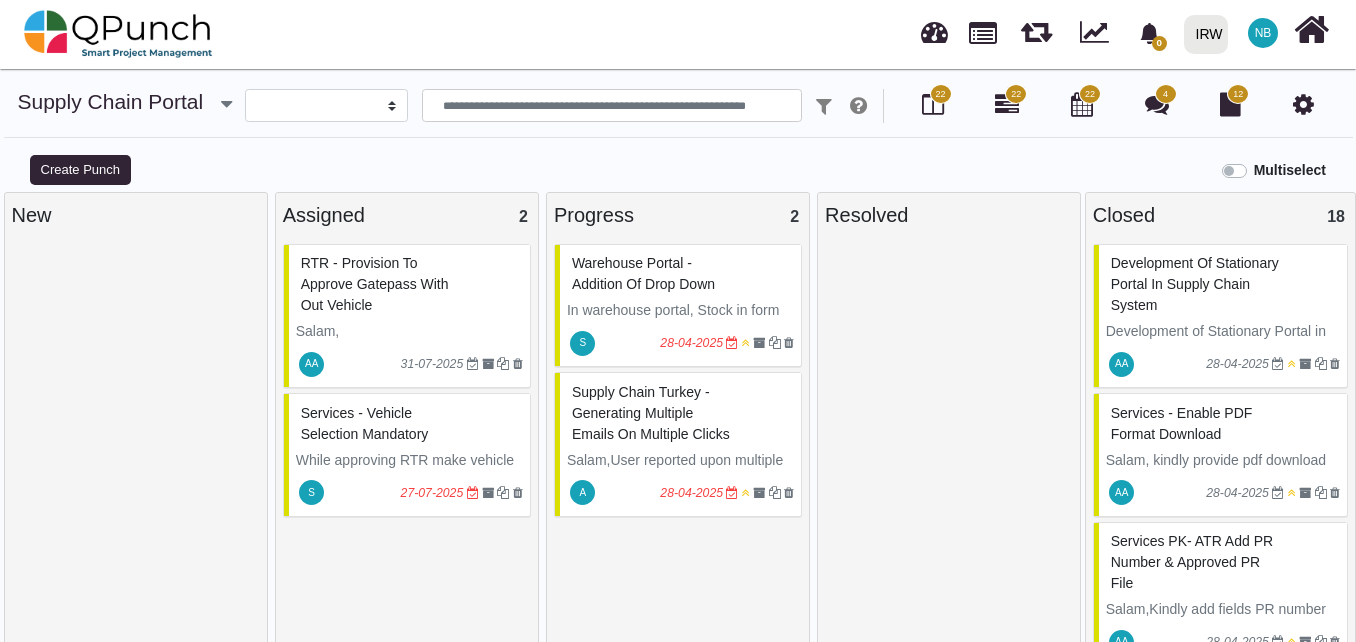 select 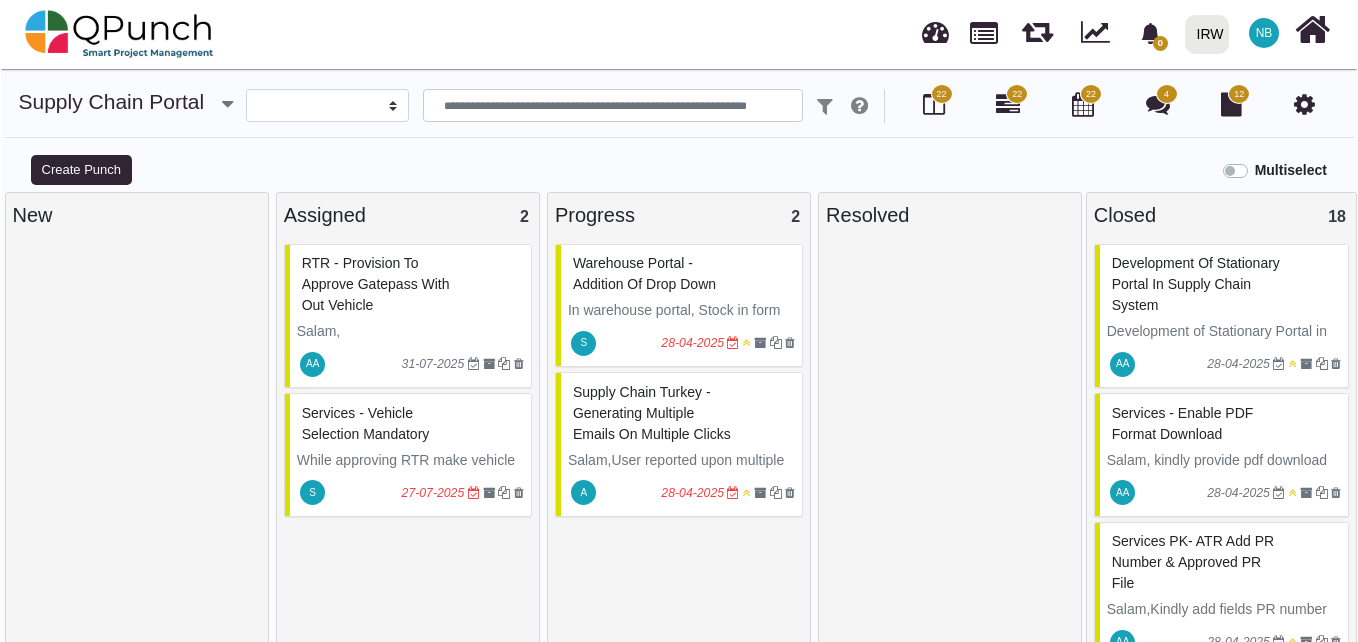 scroll, scrollTop: 0, scrollLeft: 0, axis: both 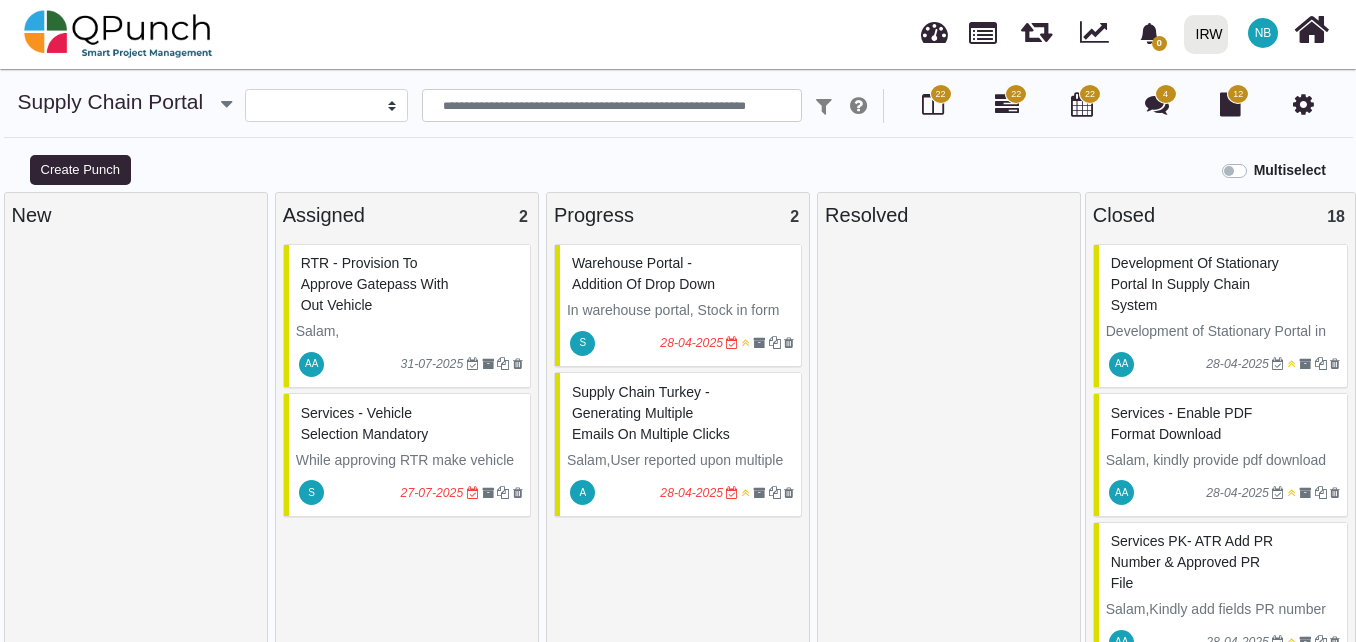 click on "Warehouse Portal -Addition of drop down" at bounding box center (643, 273) 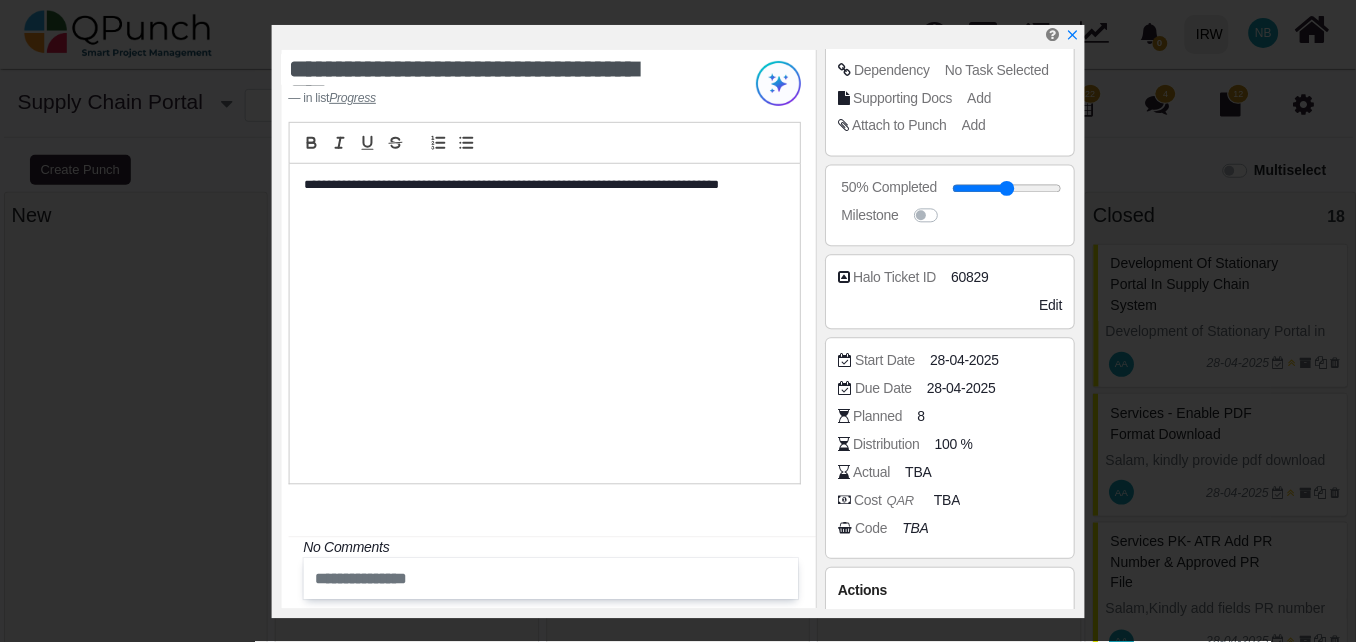 scroll, scrollTop: 300, scrollLeft: 0, axis: vertical 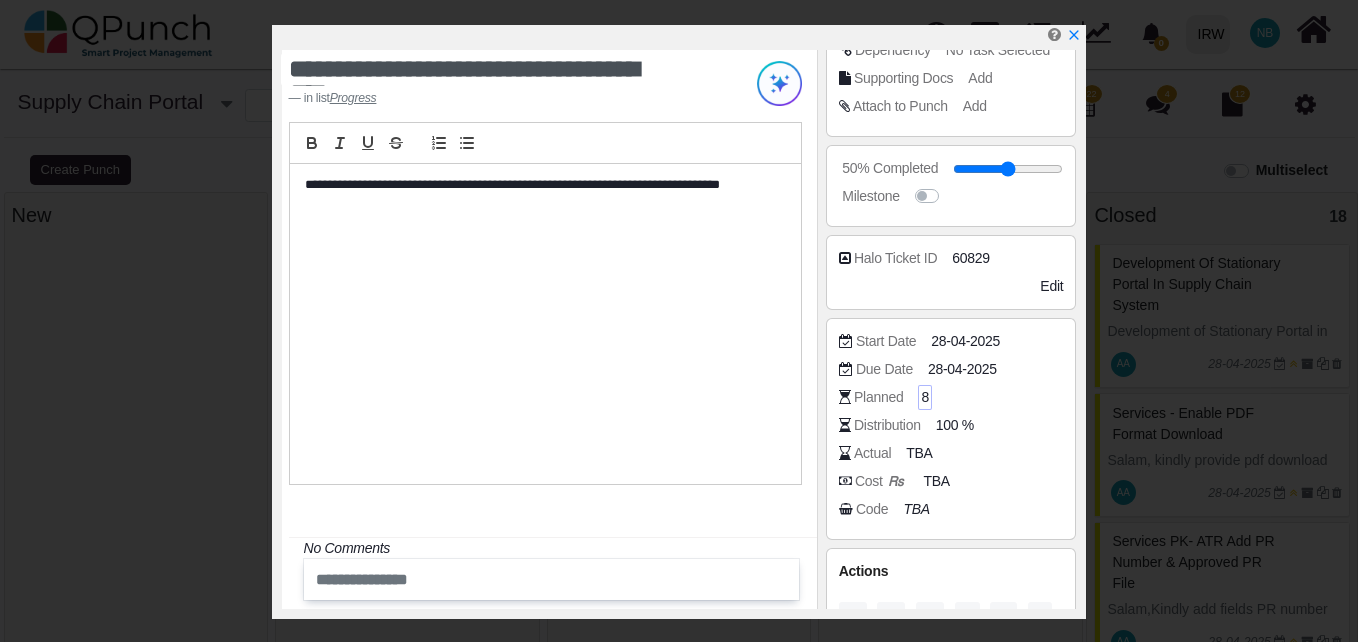 click on "8" at bounding box center [925, 397] 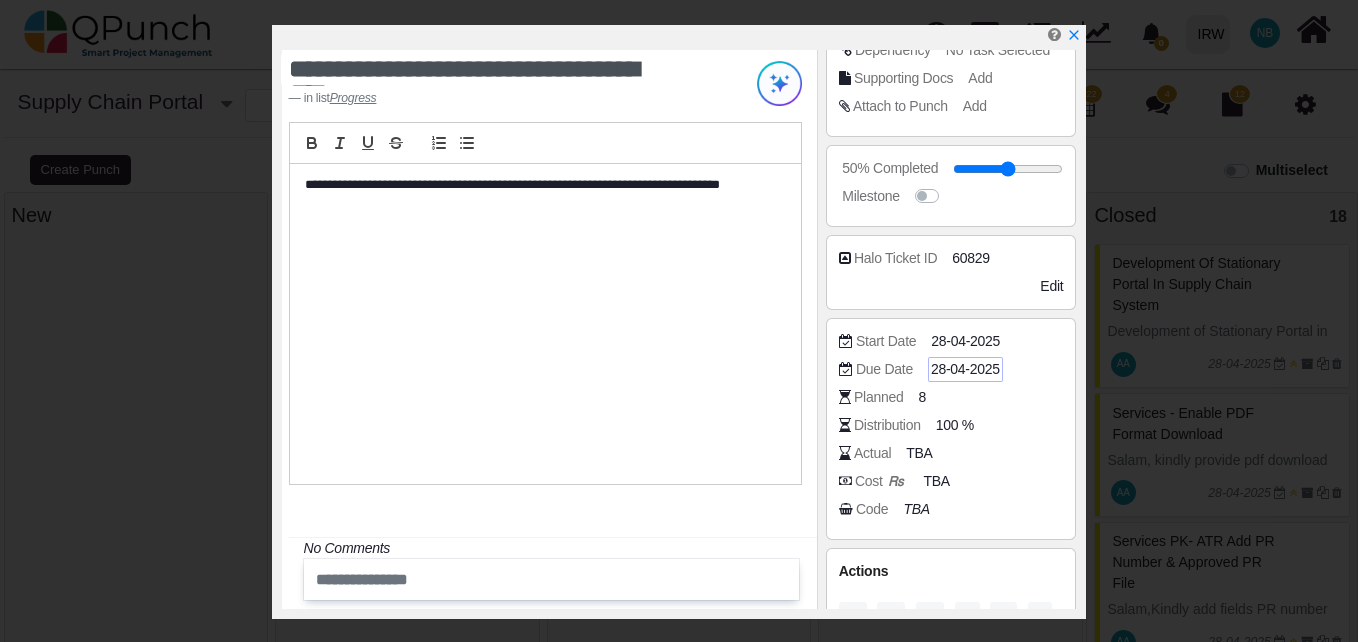 click on "28-04-2025" at bounding box center [965, 369] 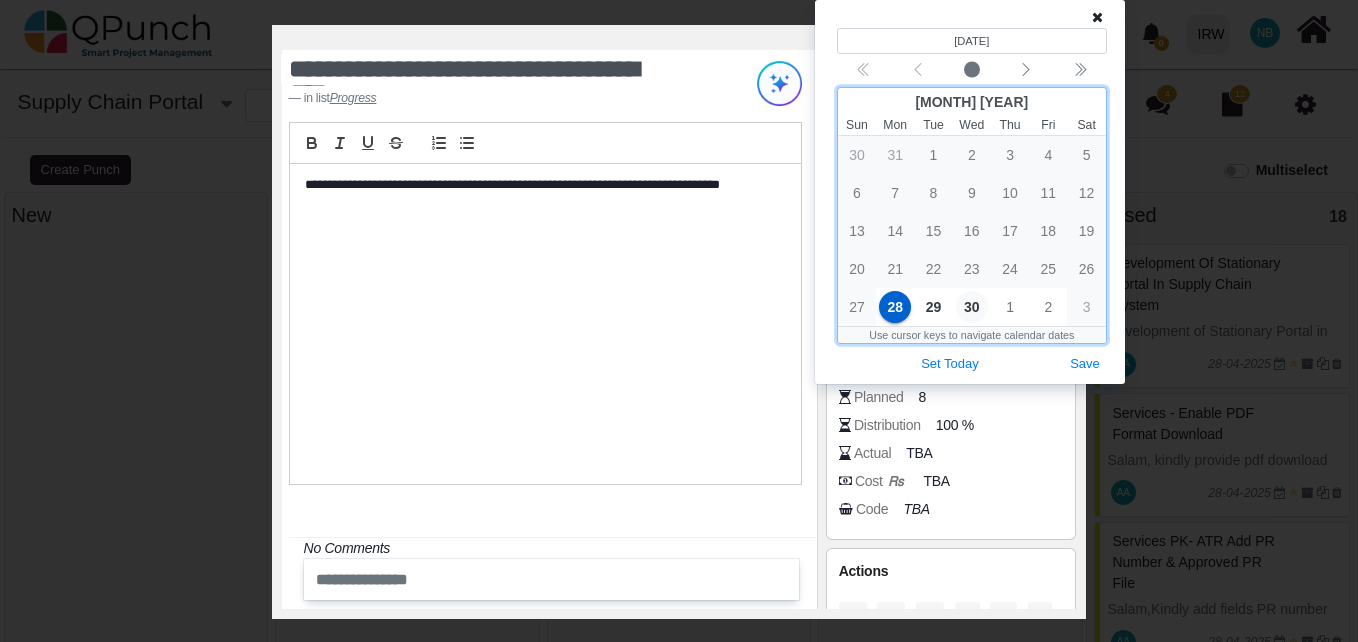 click on "30" at bounding box center [972, 307] 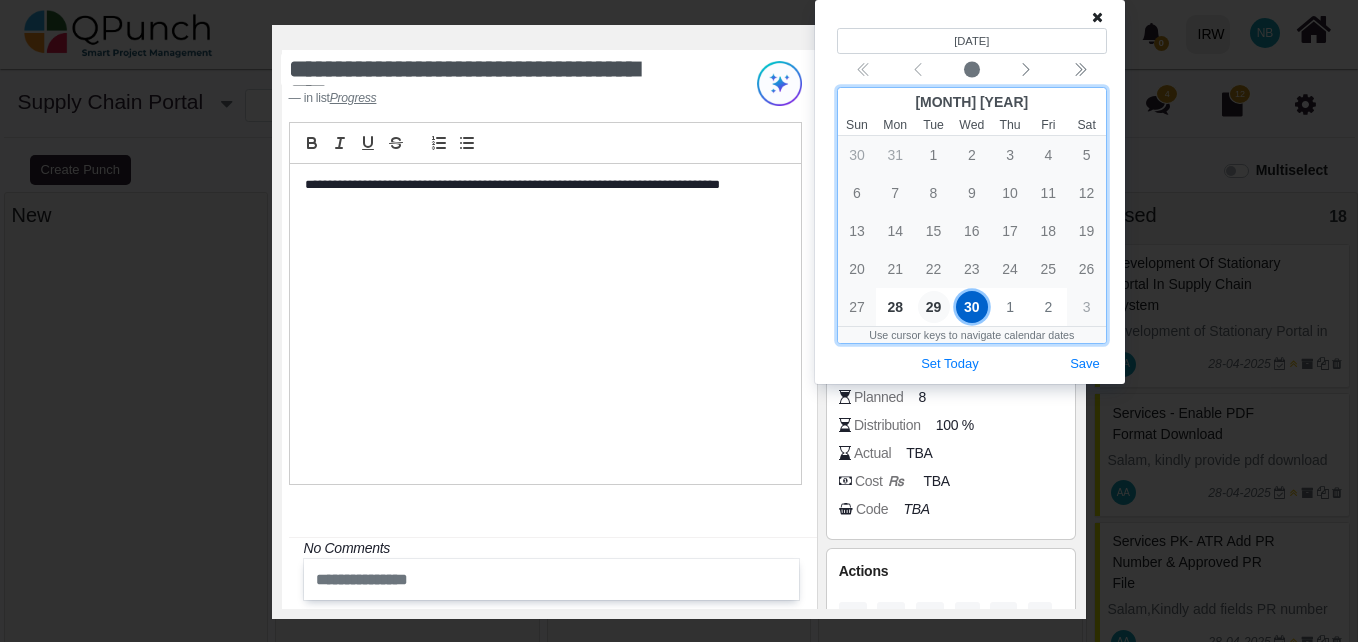 click on "29" at bounding box center (934, 307) 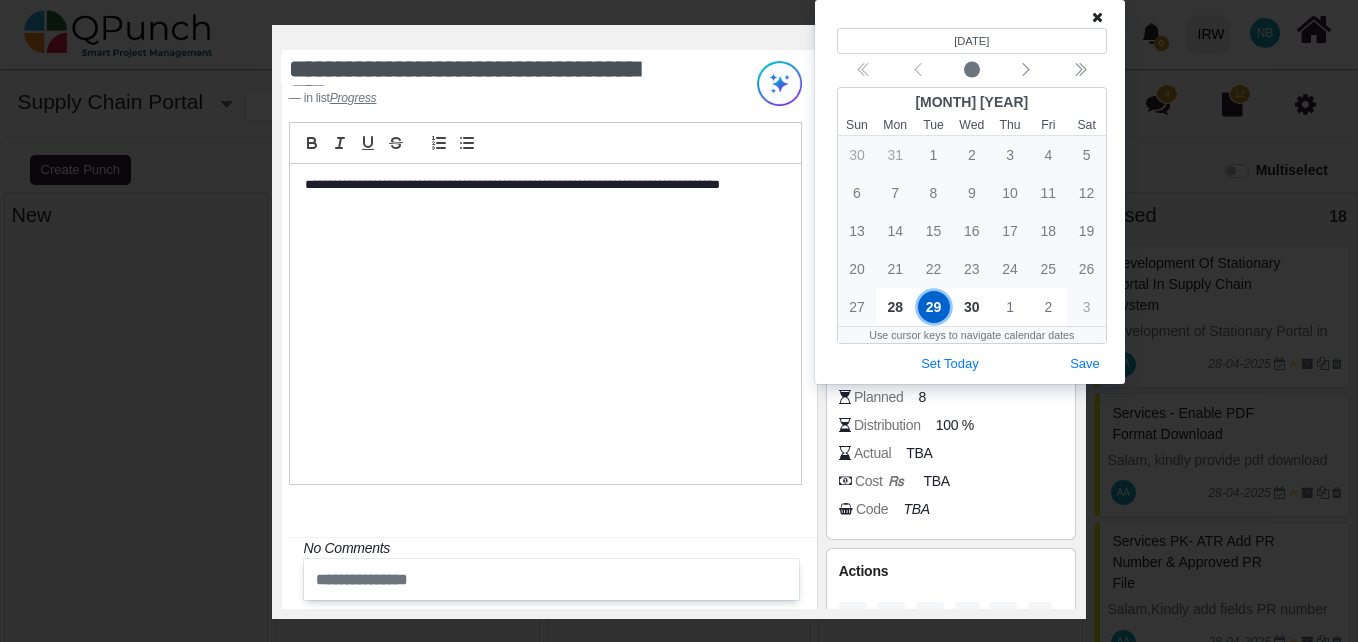 click on "Distribution
100 %" at bounding box center (956, 425) 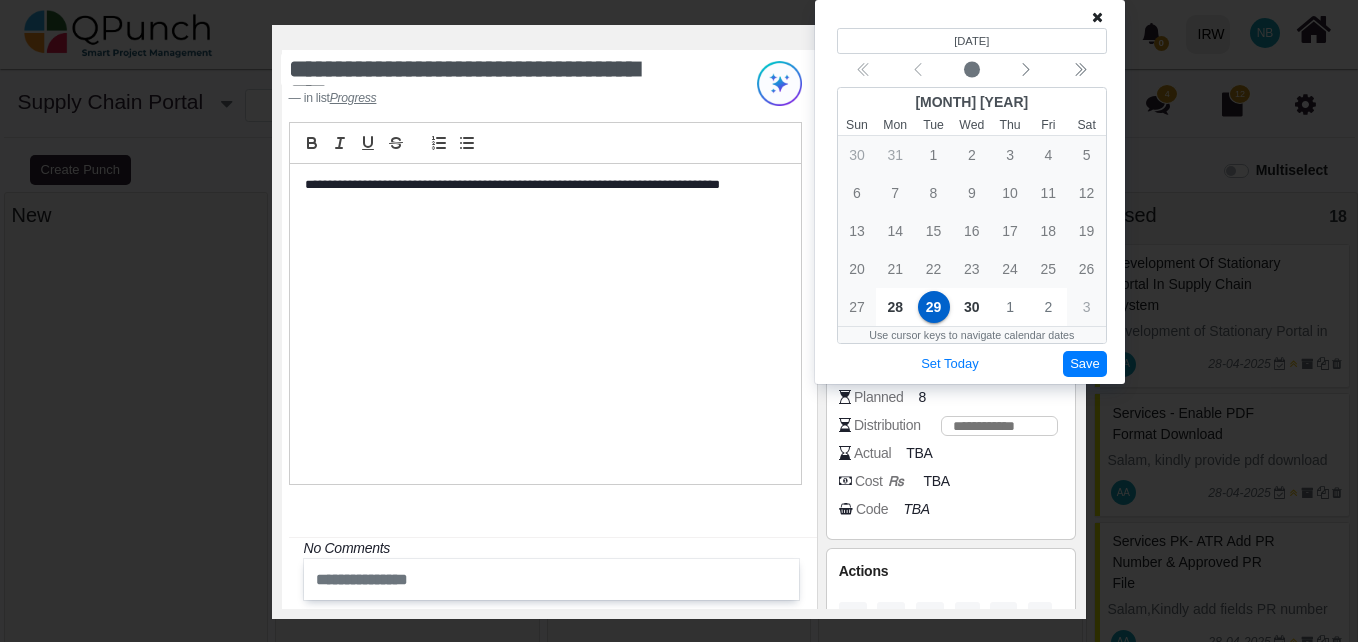 click on "Save" at bounding box center (1085, 364) 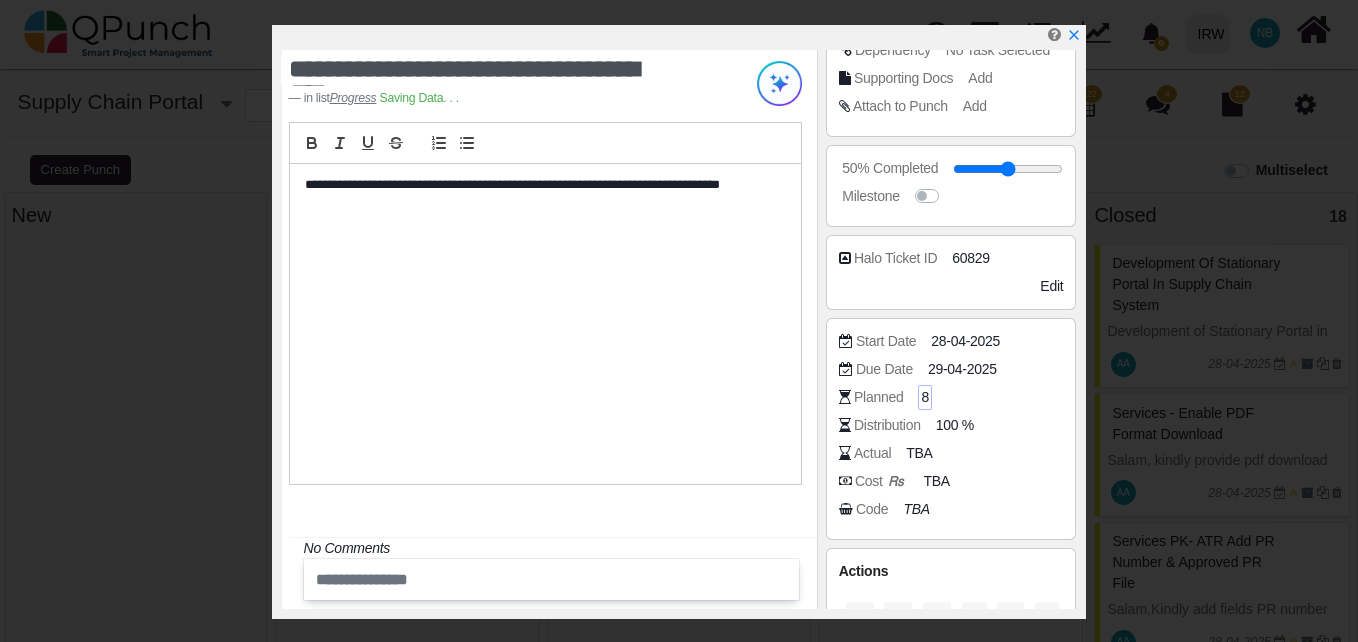 click on "8" at bounding box center [925, 397] 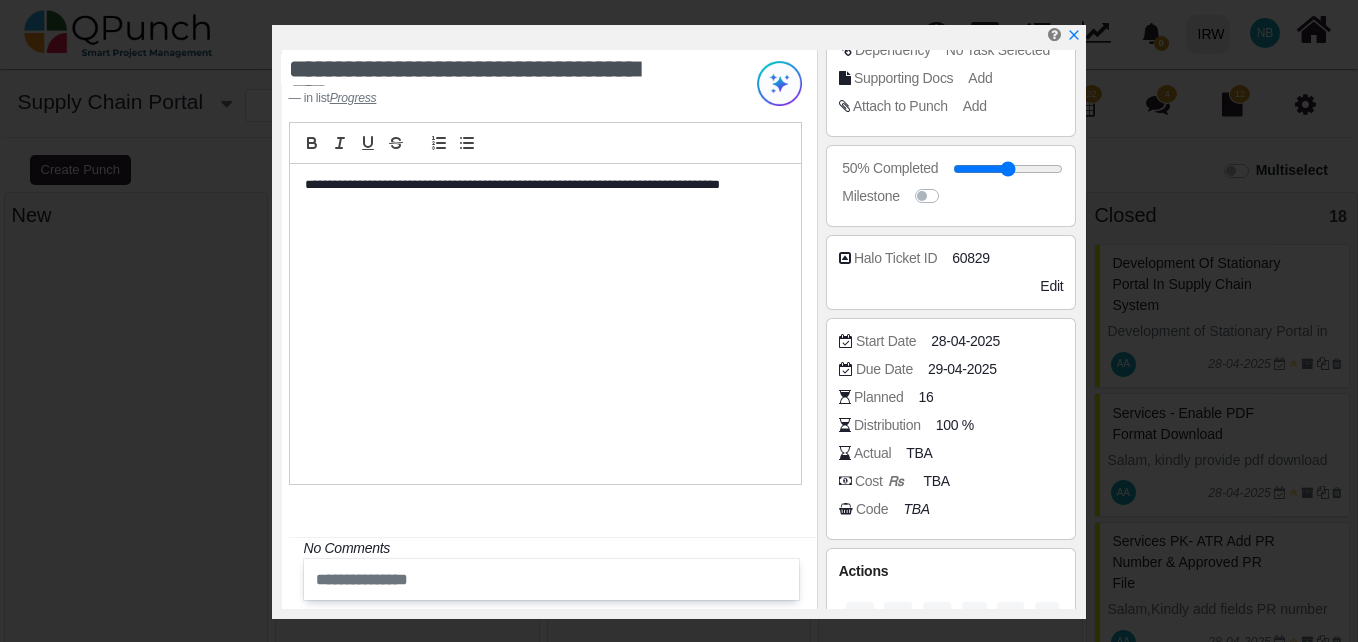 drag, startPoint x: 854, startPoint y: 453, endPoint x: 945, endPoint y: 456, distance: 91.04944 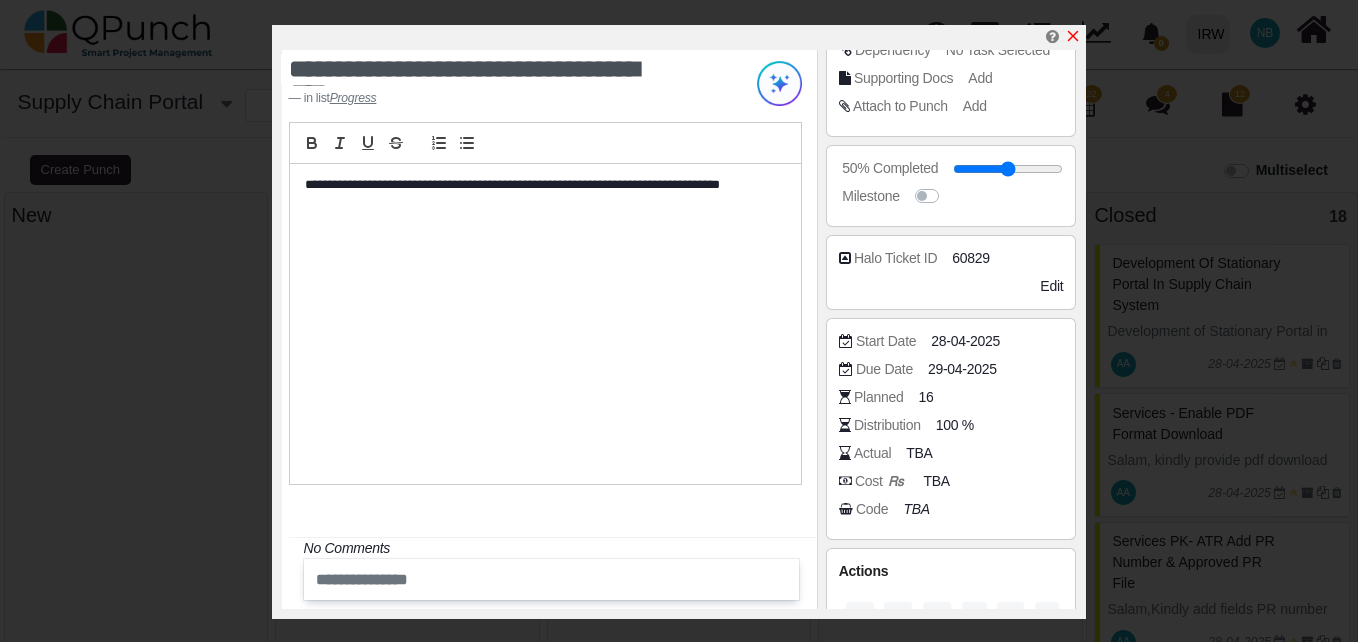 click 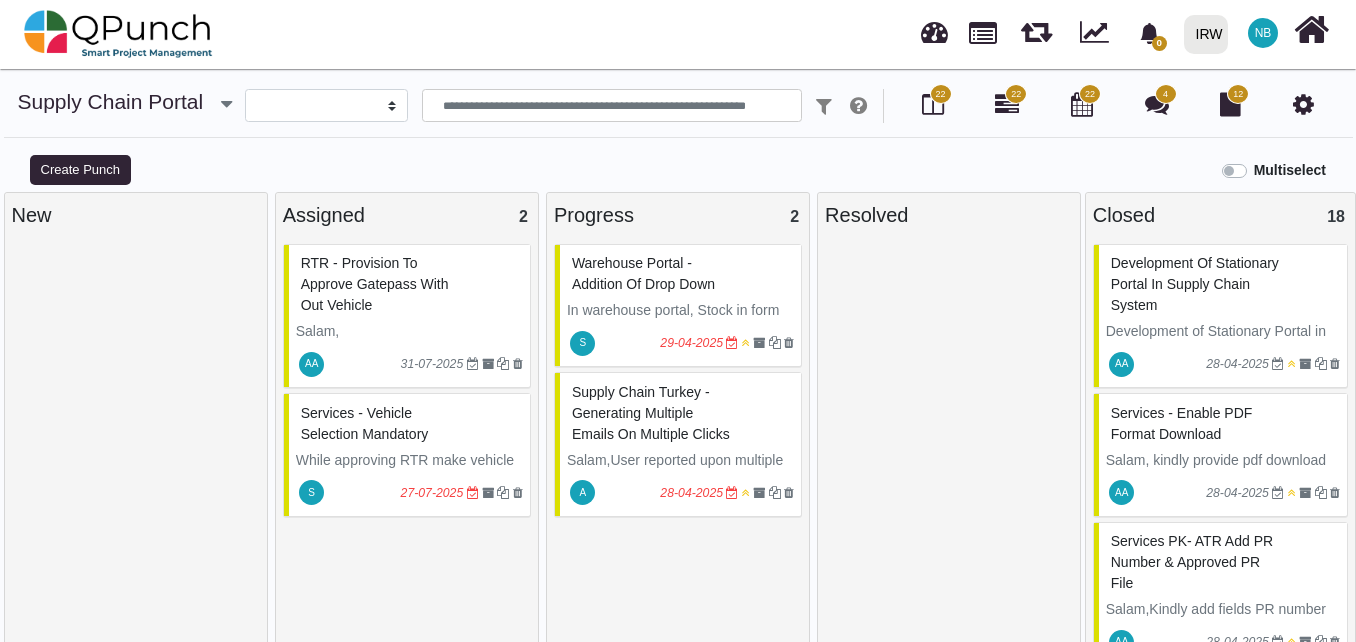 click at bounding box center [1303, 104] 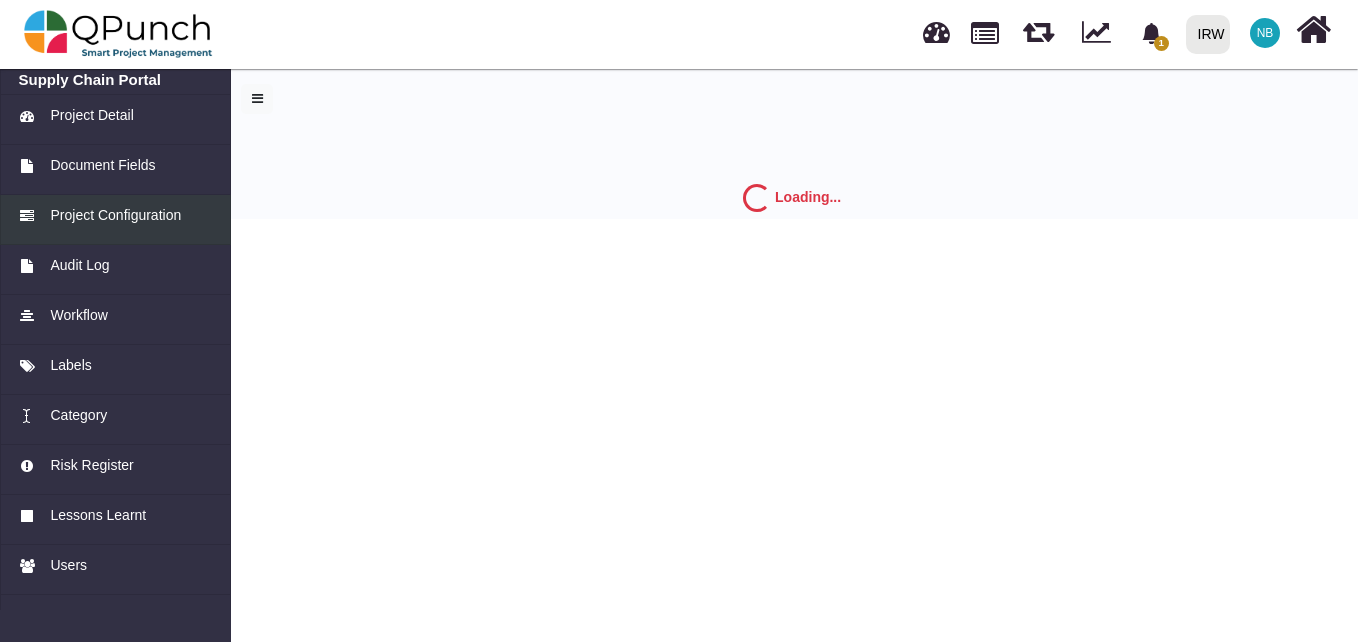 click on "Project Configuration" at bounding box center (115, 215) 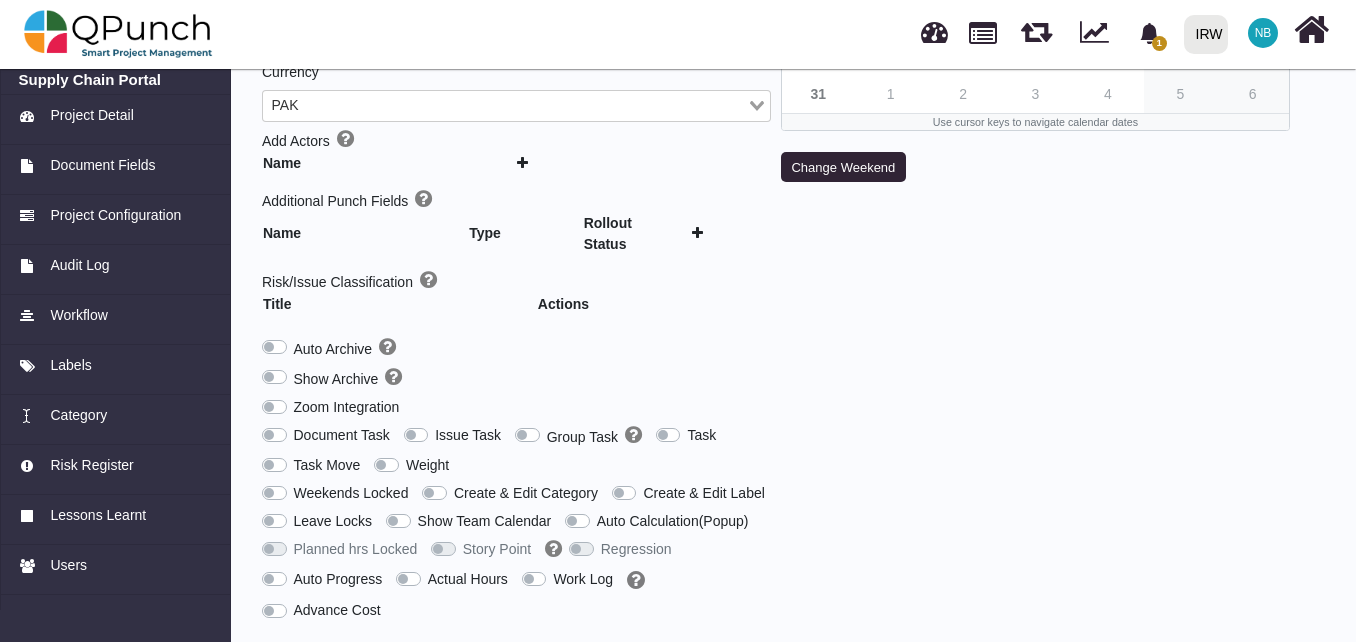scroll, scrollTop: 418, scrollLeft: 0, axis: vertical 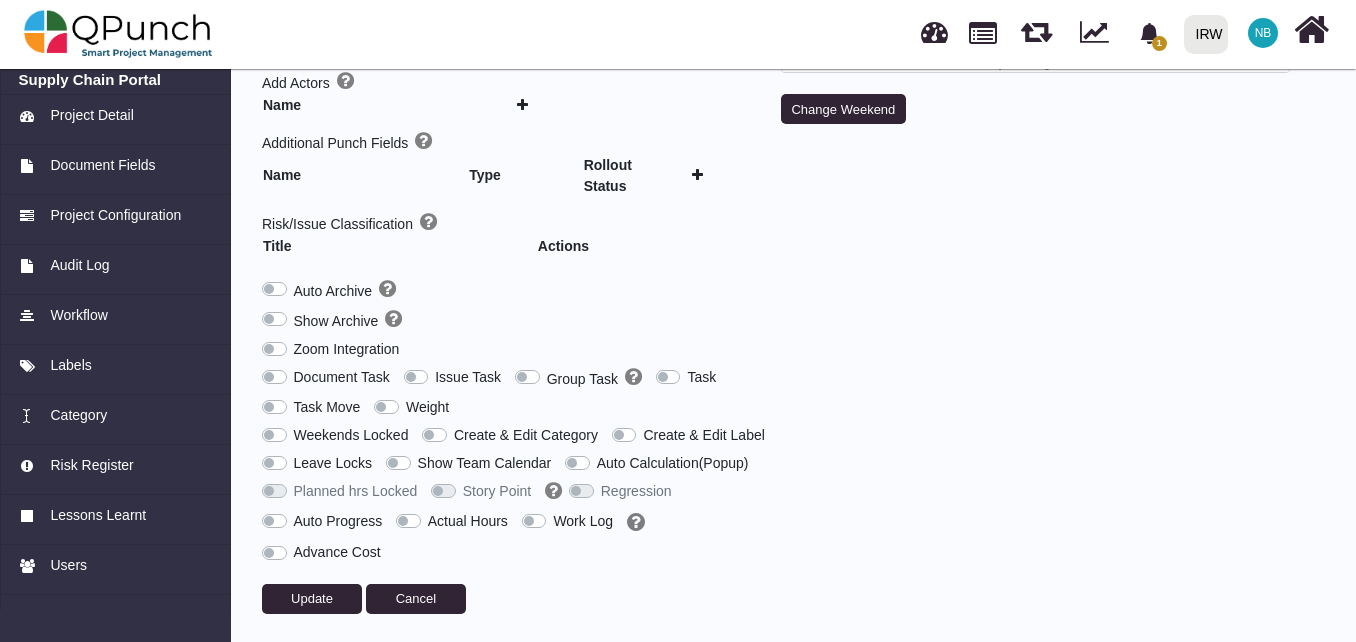 click on "Work Log" at bounding box center [583, 521] 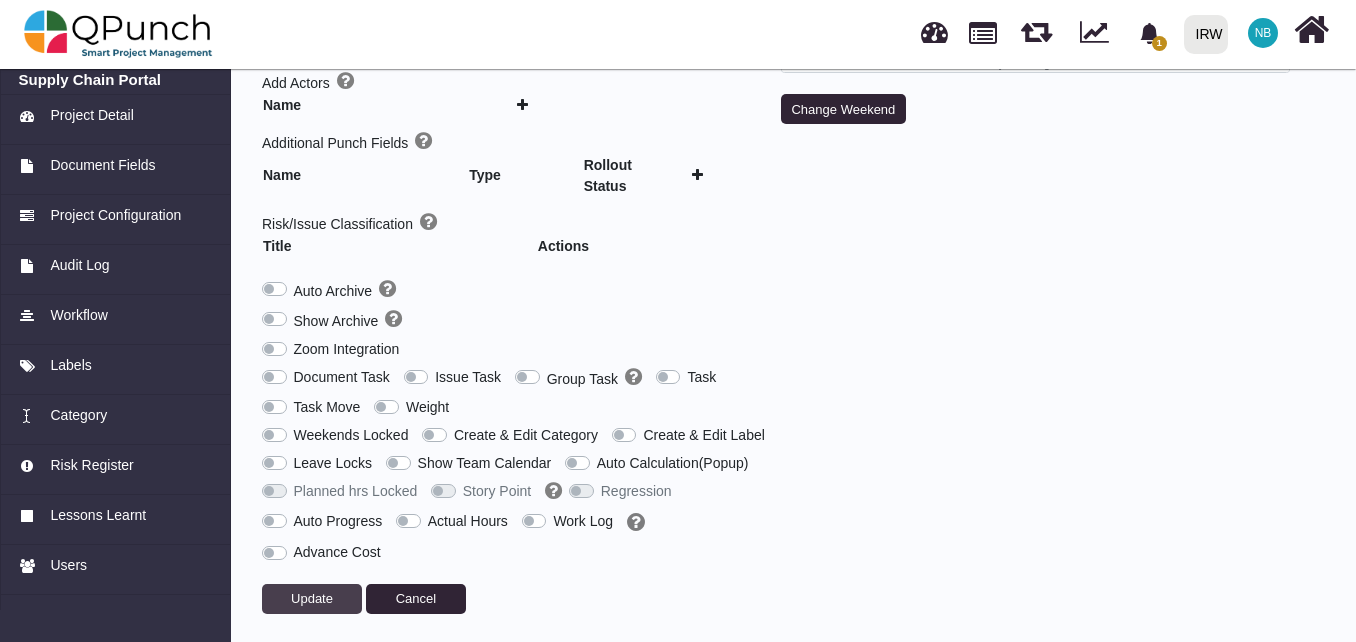 type 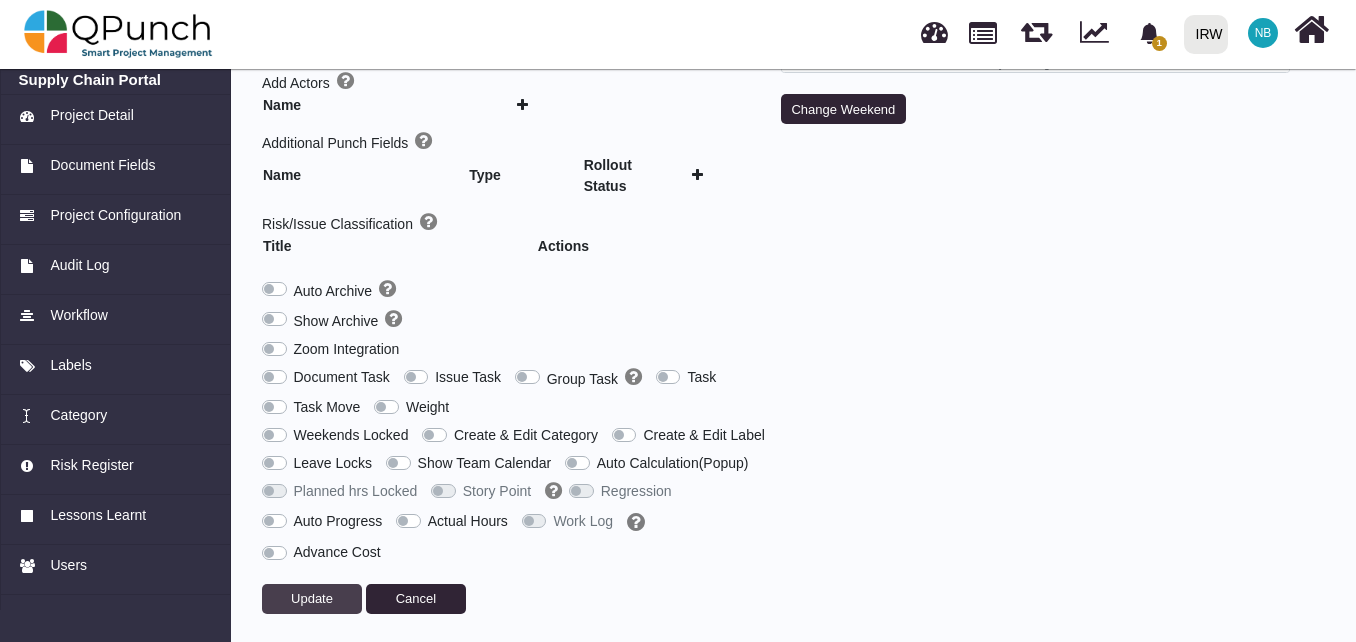 type on "***" 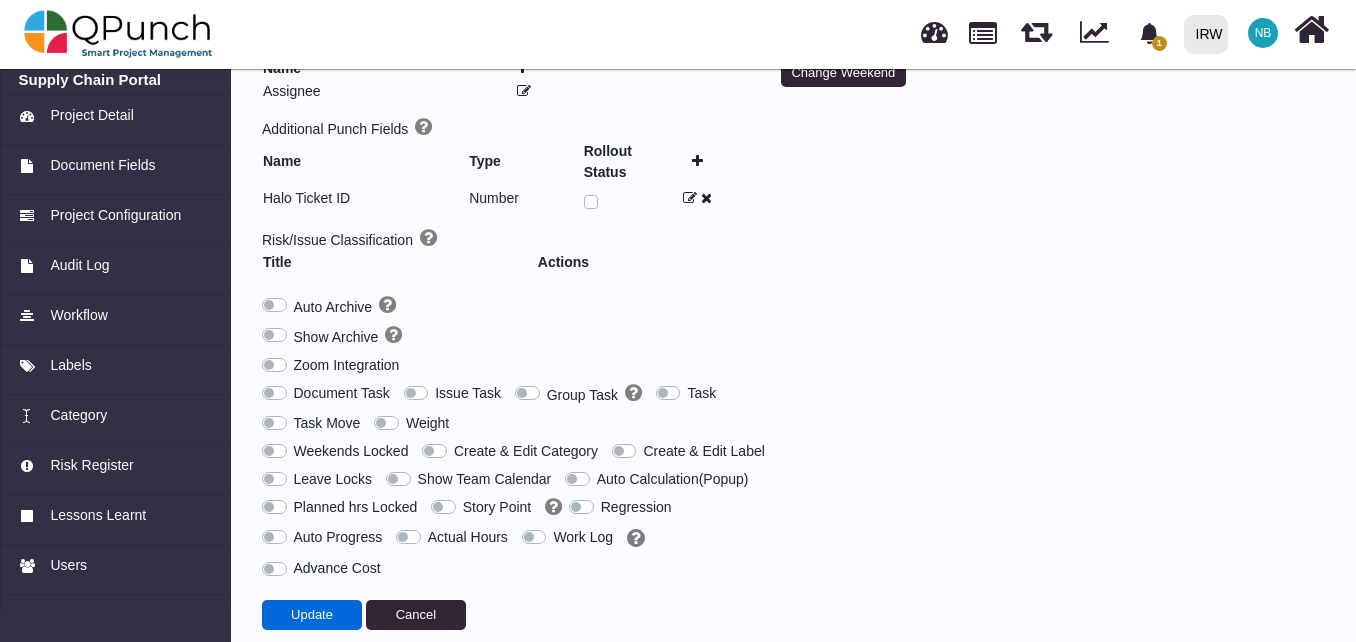 scroll, scrollTop: 471, scrollLeft: 0, axis: vertical 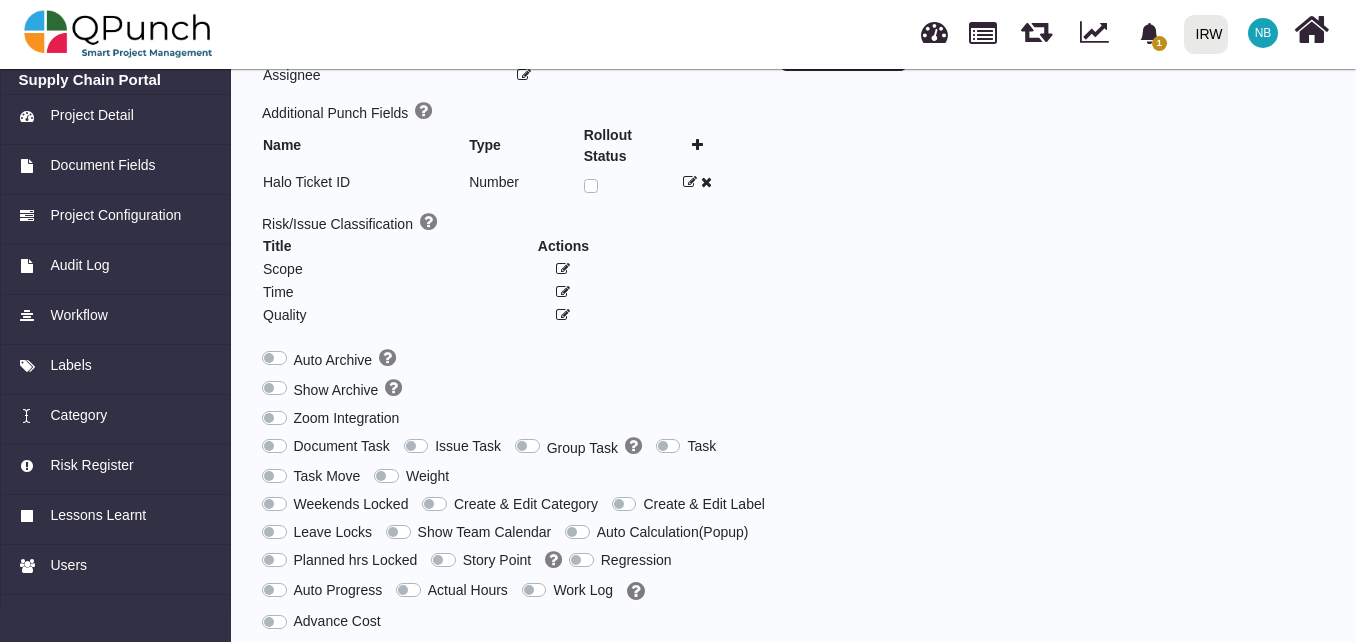 click on "Project Swim Lanes *   ***     ********     ********     ********     ******    Currency
PAK
Loading...         Add Actors
Name     Assignee             Additional Punch Fields
Name    Type   Rollout Status      Halo Ticket ID   Number                 Risk/Issue Classification    Title   Actions   Scope     Time     Quality       Auto Archive
Show Archive
Zoom Integration   Document Task   Issue Task   Group Task
Task   Task Move   Weight   Weekends Locked   Create & Edit Category
Create & Edit Label    Leave Locks    Show Team Calendar   Auto Calculation(Popup)   Planned hrs Locked   Story Point      Regression   Auto Progress   Actual Hours   Work Log     Advance Cost     Update   Cancel" at bounding box center [516, 175] 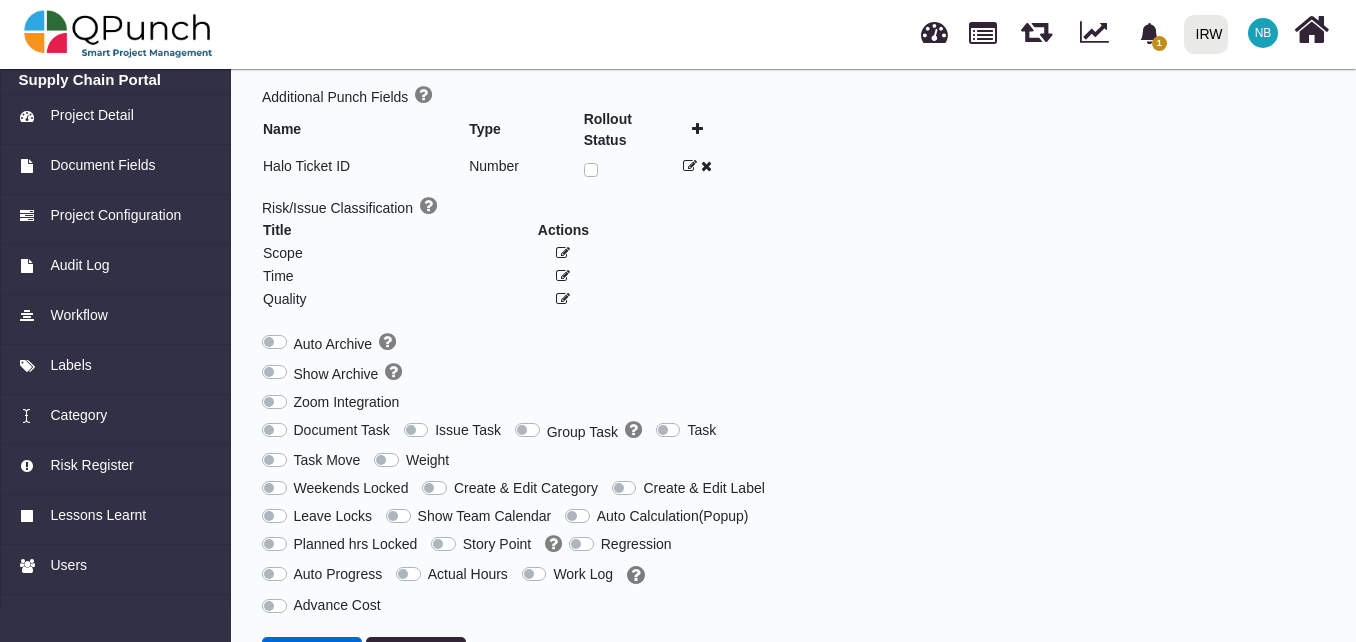 scroll, scrollTop: 540, scrollLeft: 0, axis: vertical 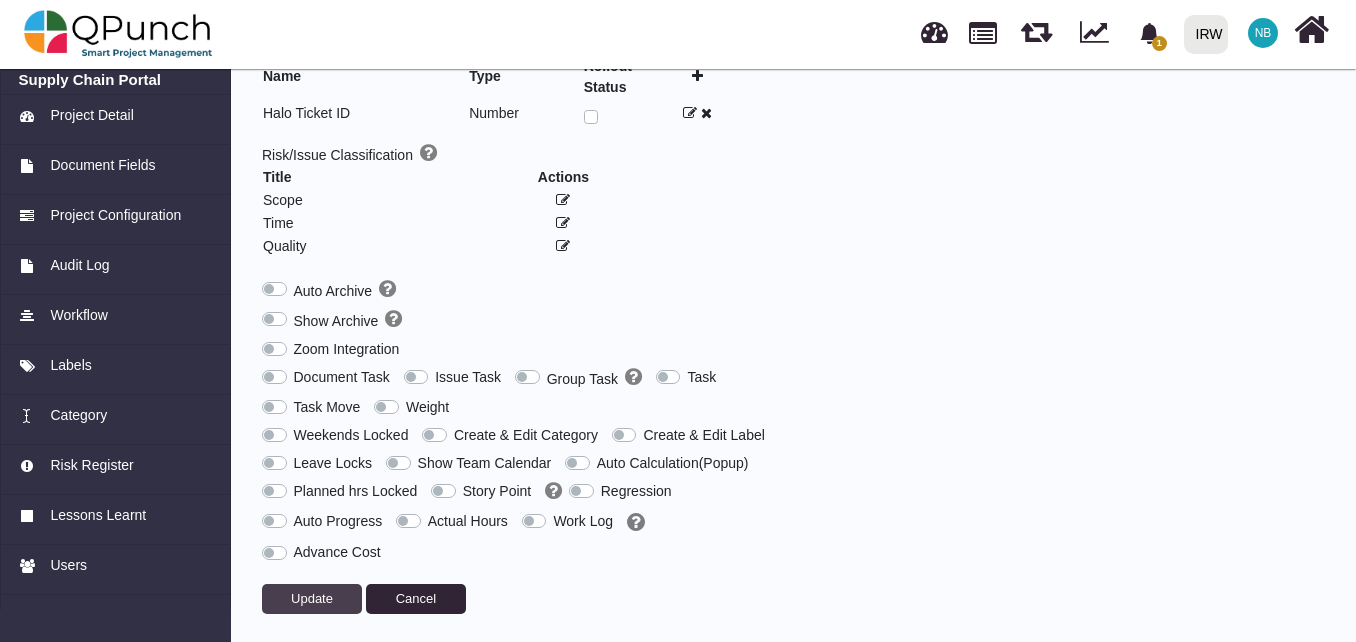 click on "Update" at bounding box center (312, 599) 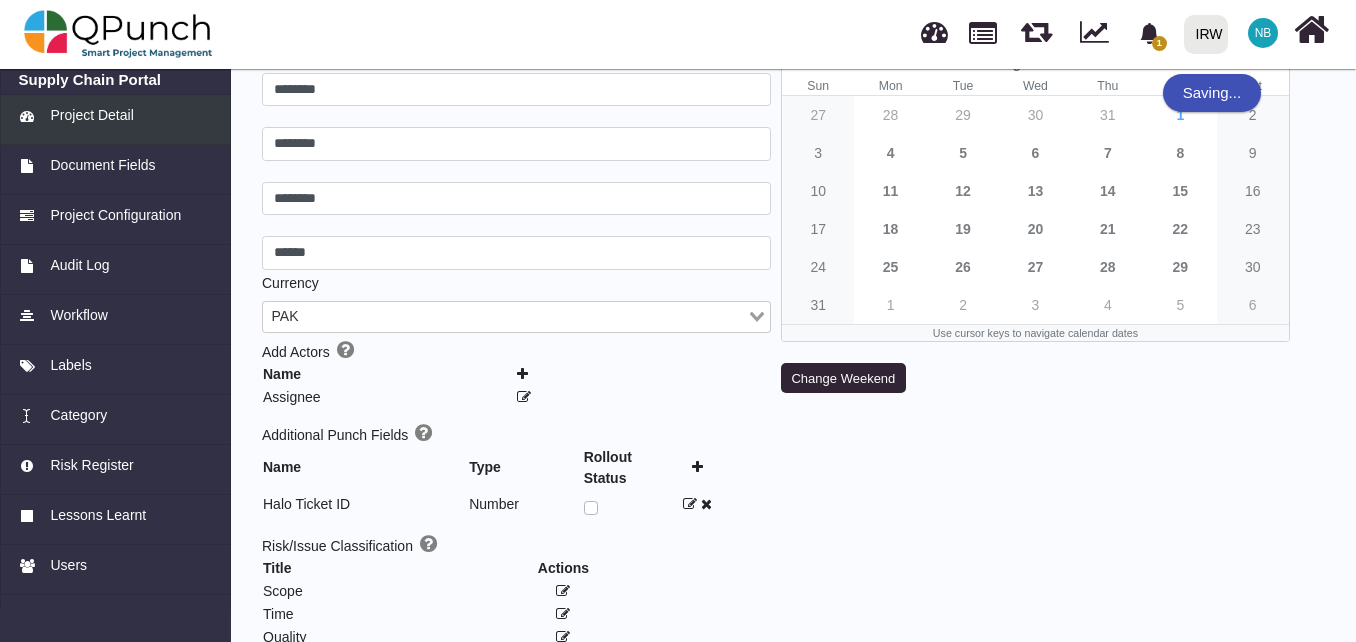 scroll, scrollTop: 140, scrollLeft: 0, axis: vertical 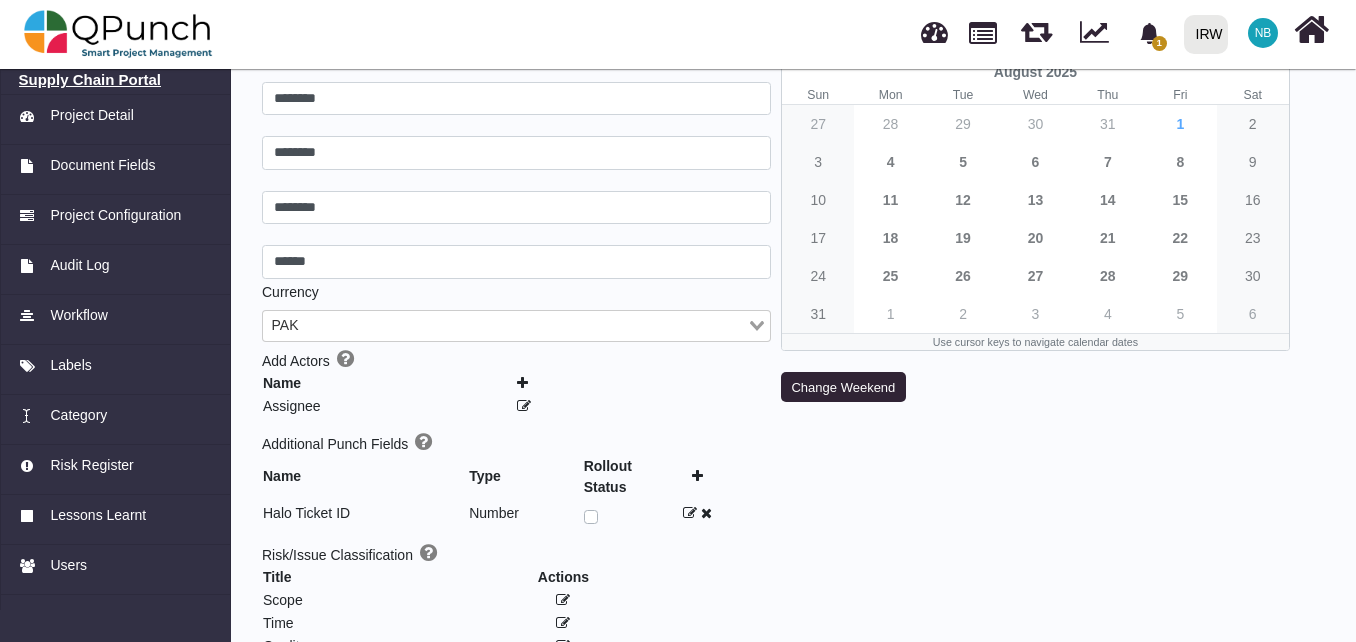 click on "Supply Chain Portal" at bounding box center (116, 80) 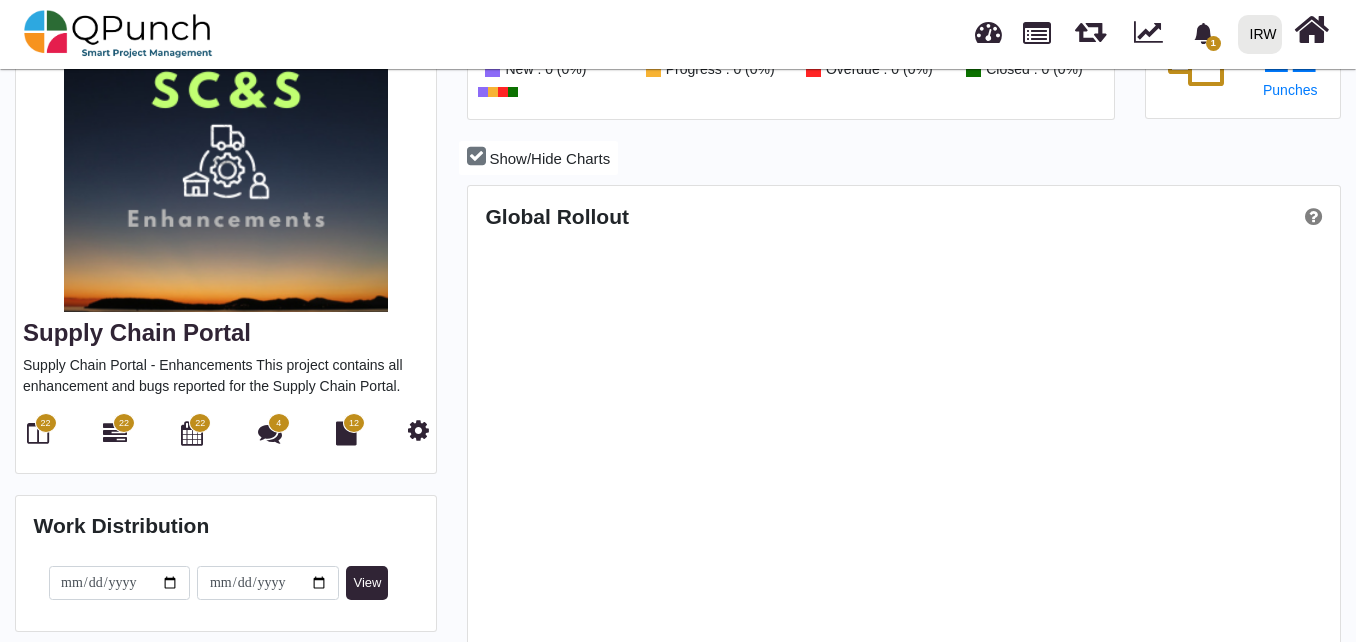 scroll, scrollTop: 0, scrollLeft: 0, axis: both 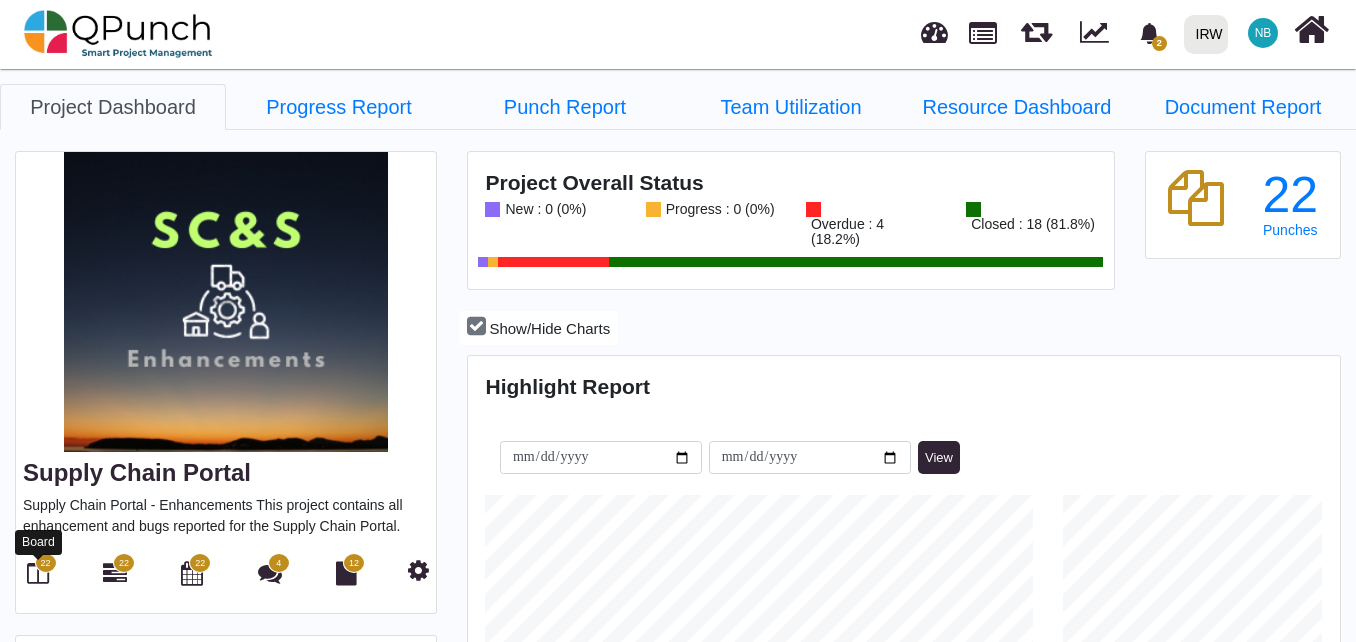 click at bounding box center [38, 573] 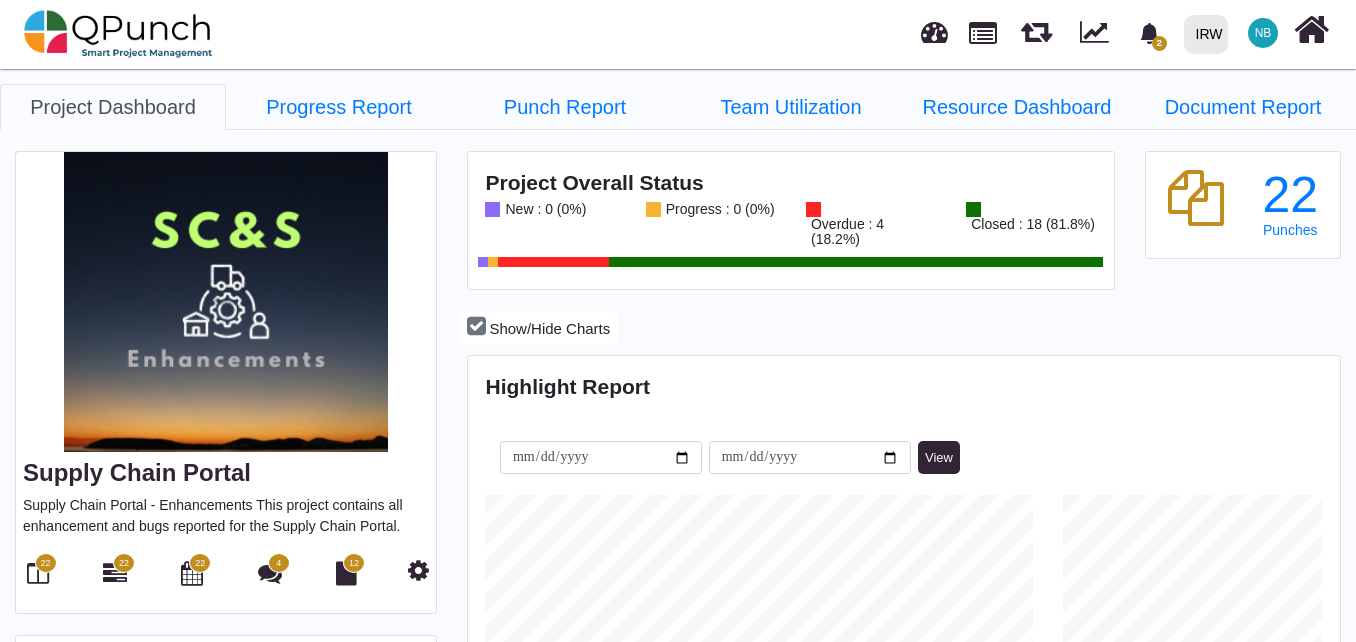 scroll, scrollTop: 999726, scrollLeft: 999422, axis: both 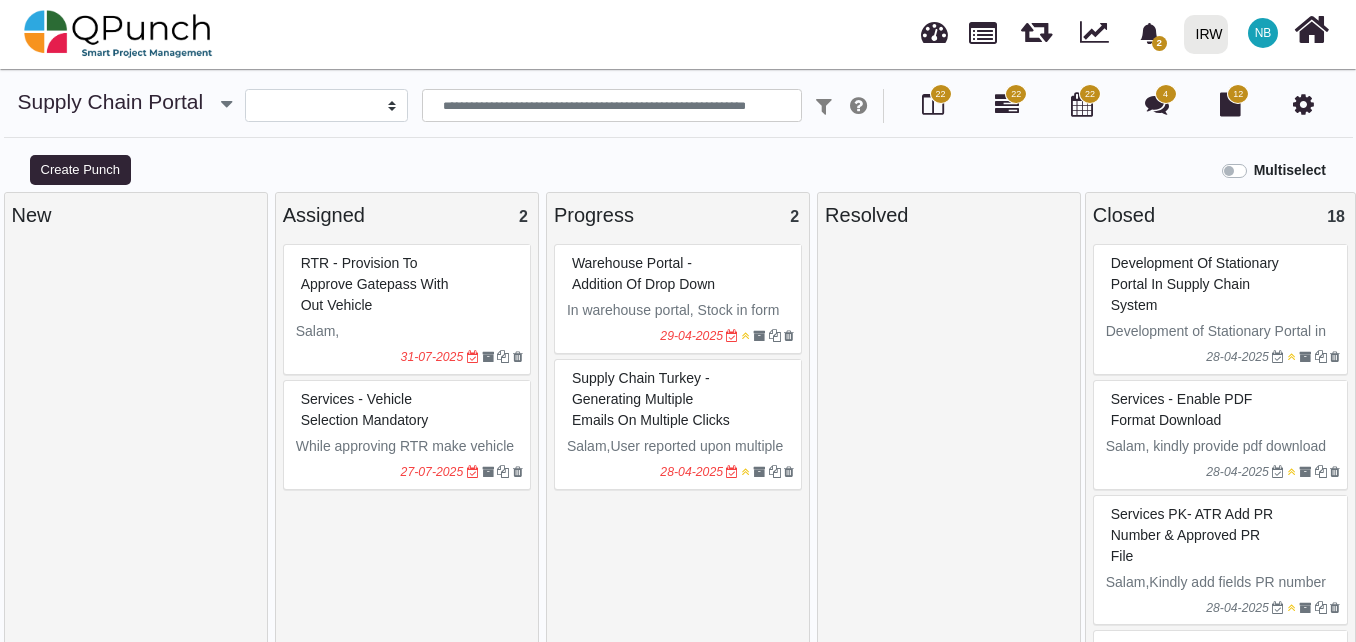 select 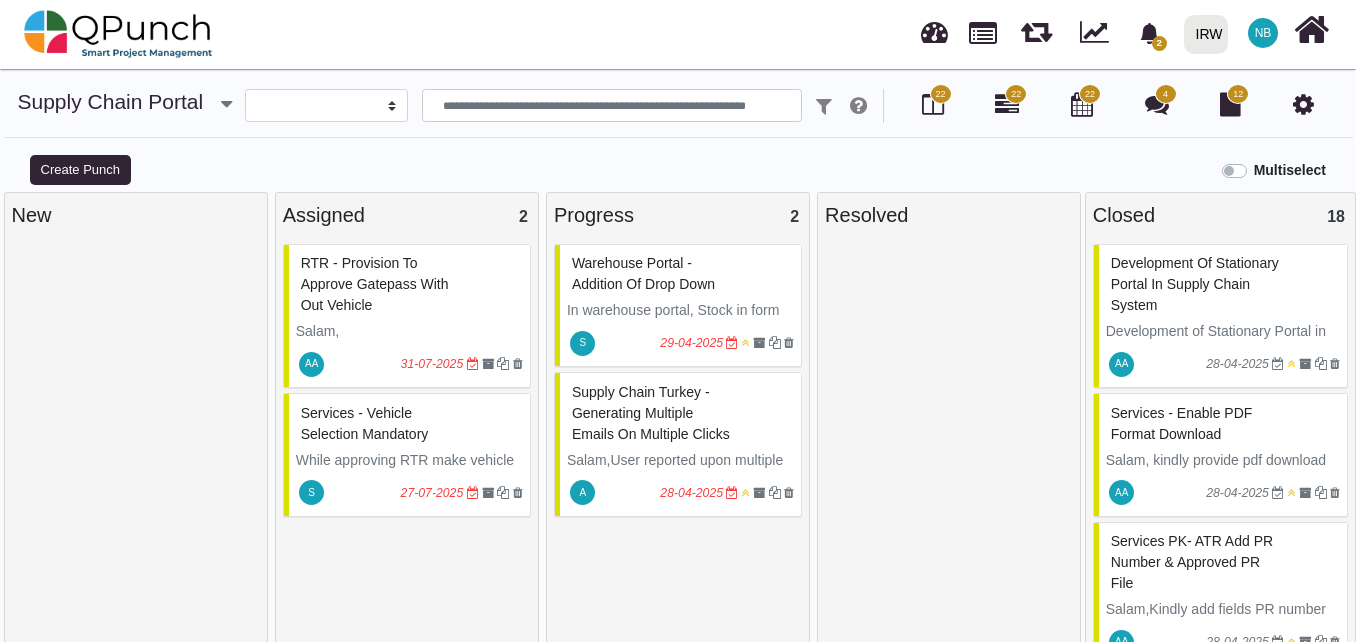 click on "In warehouse portal, Stock in form give a drop down for in kind and purchase order." at bounding box center [675, 331] 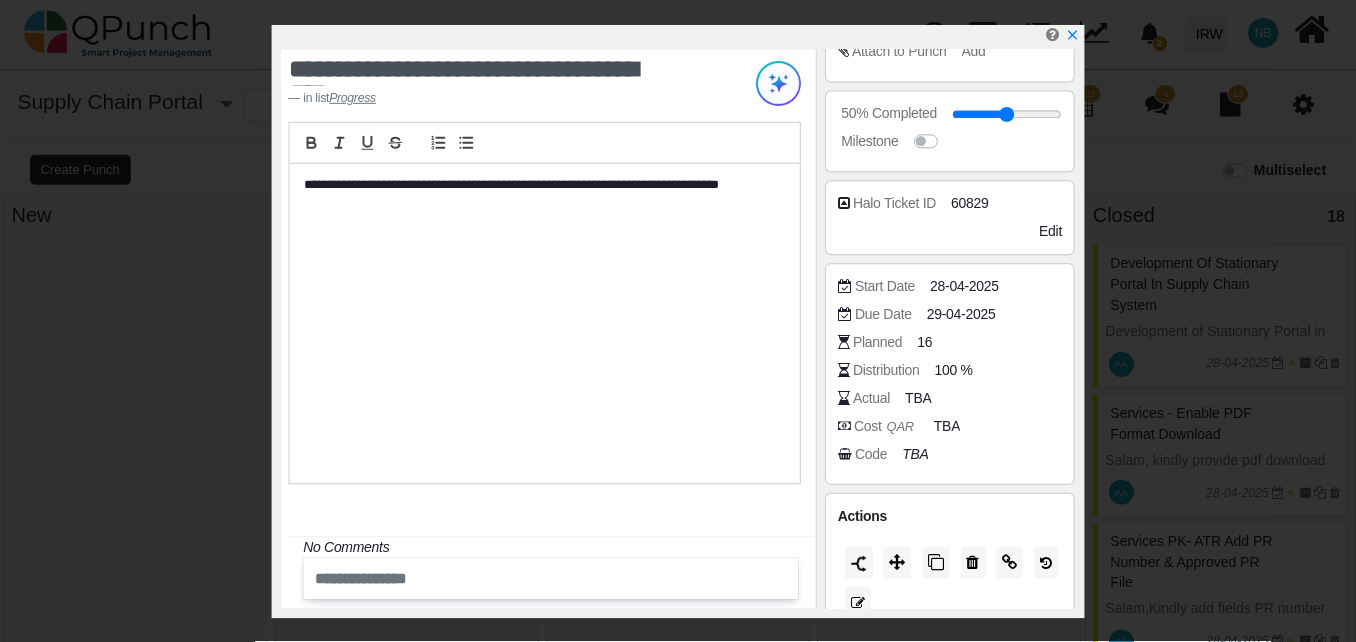 scroll, scrollTop: 382, scrollLeft: 0, axis: vertical 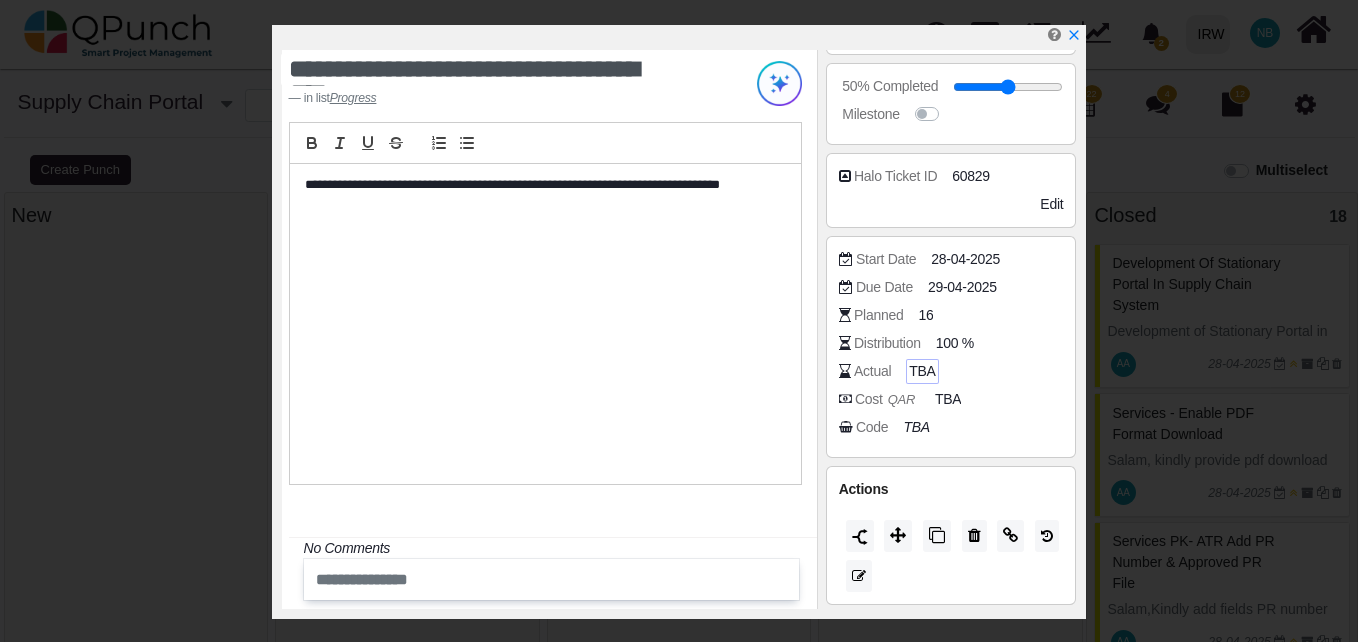 click on "TBA" at bounding box center (922, 371) 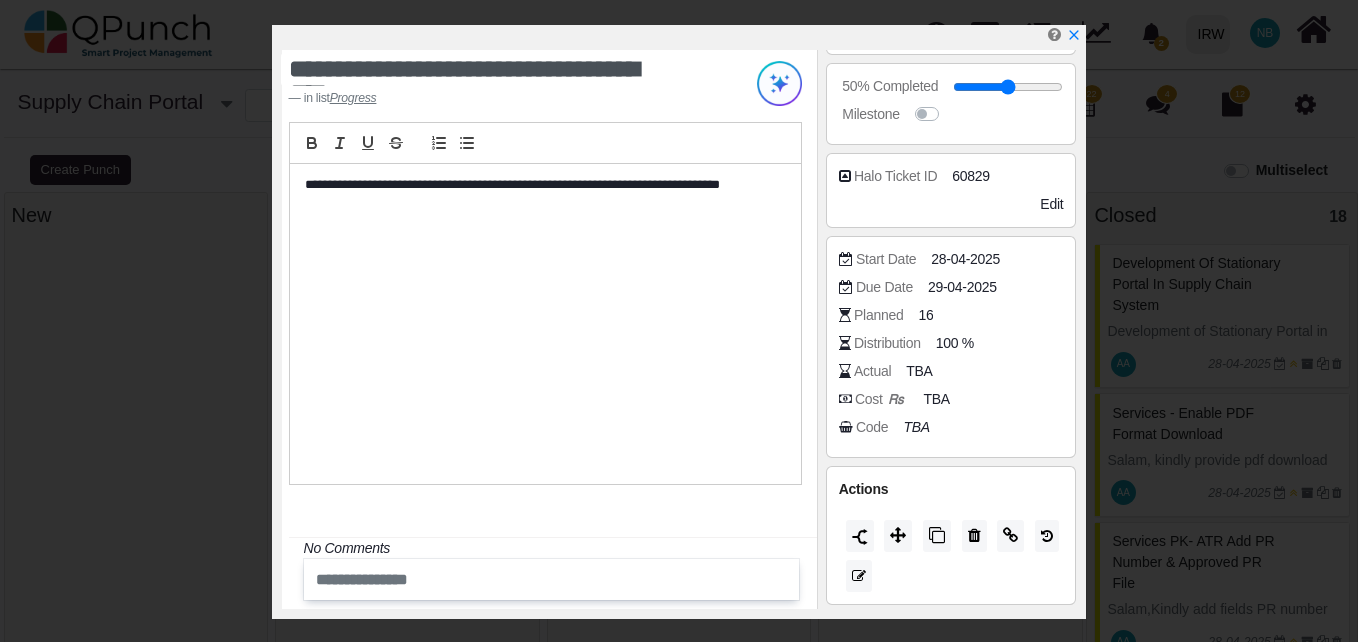 click on "Actual" at bounding box center [872, 371] 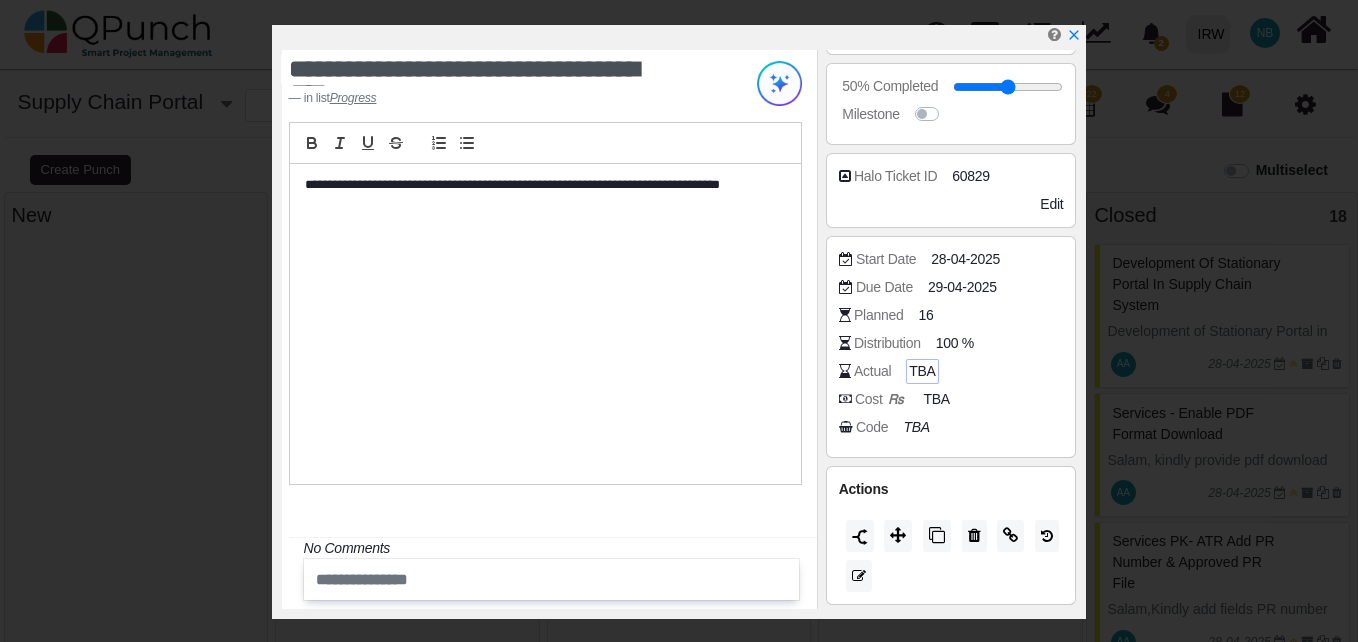 click on "TBA" at bounding box center [922, 371] 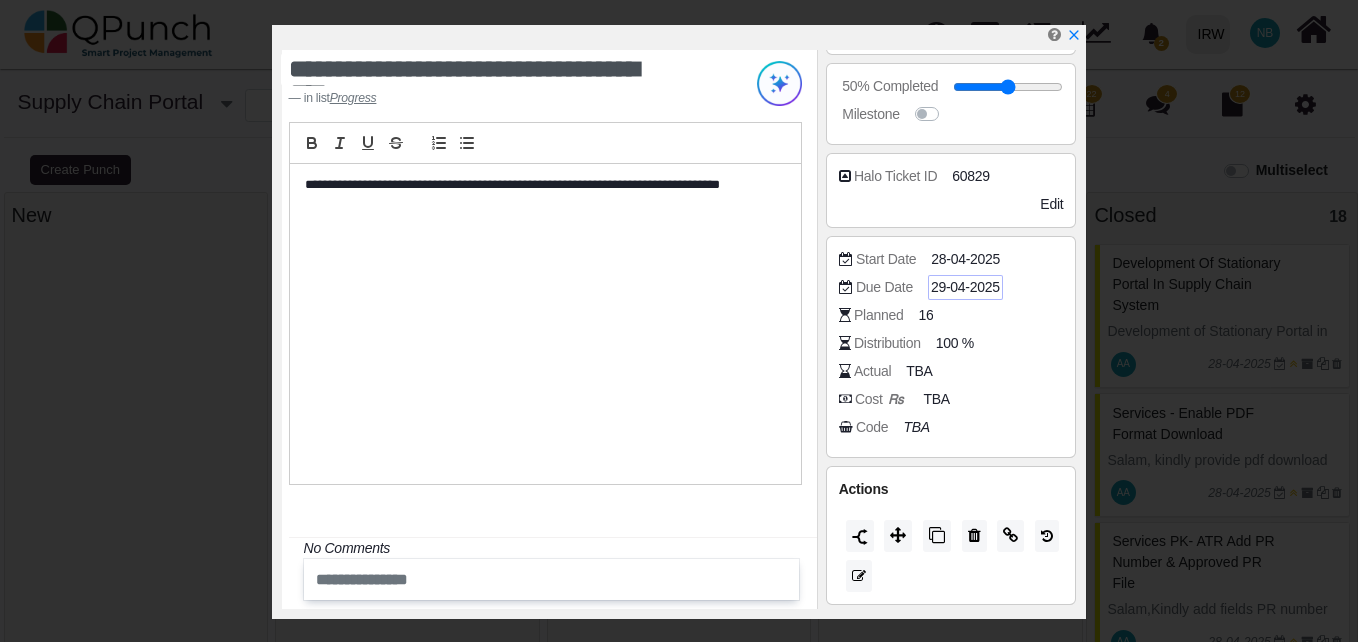 click on "29-04-2025" at bounding box center (965, 287) 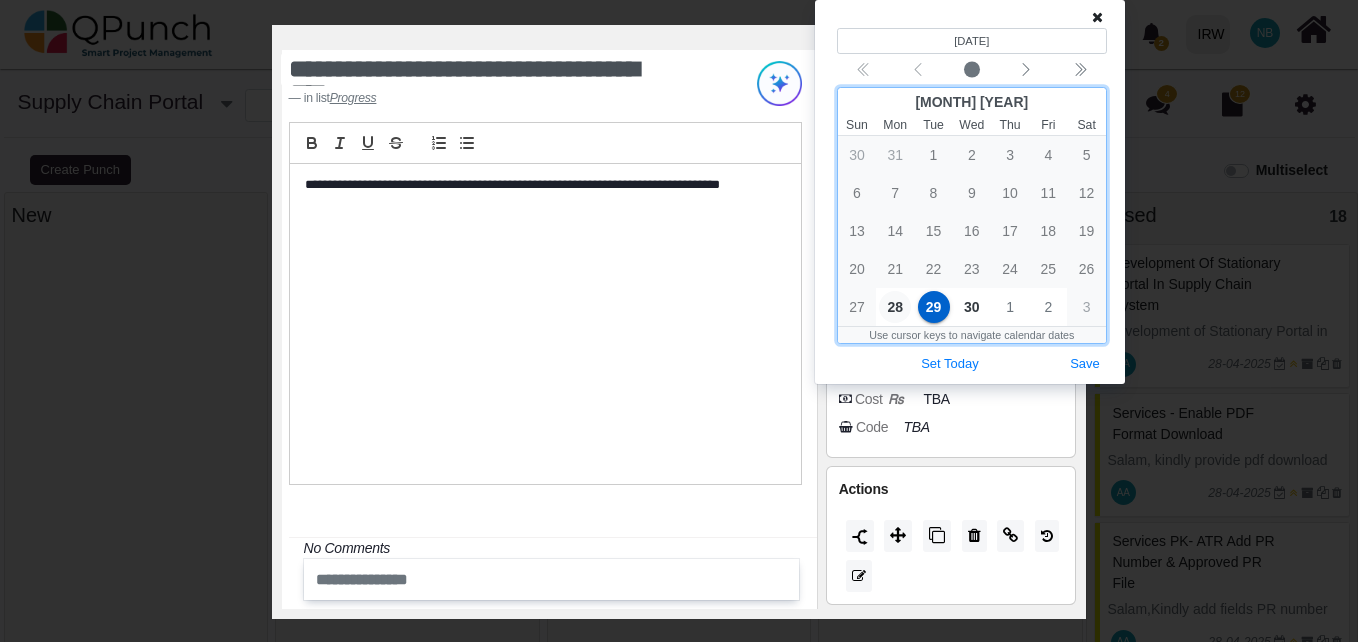 click on "28" at bounding box center [895, 307] 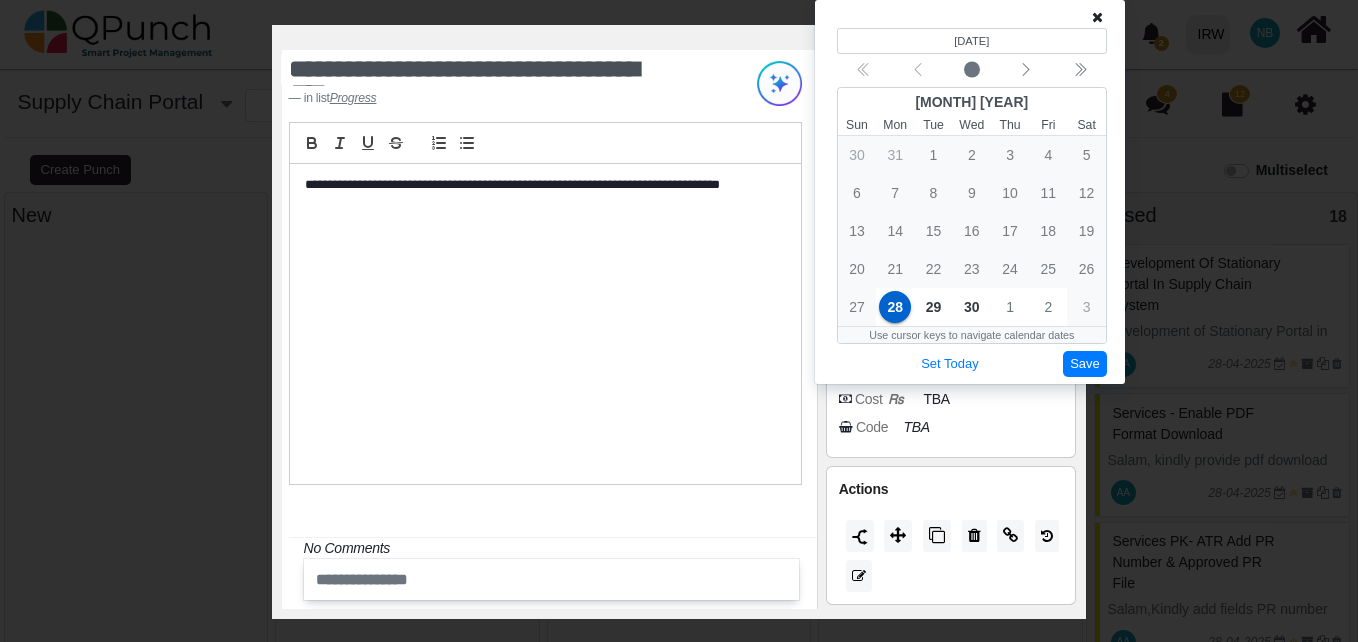 click on "Save" at bounding box center [1085, 364] 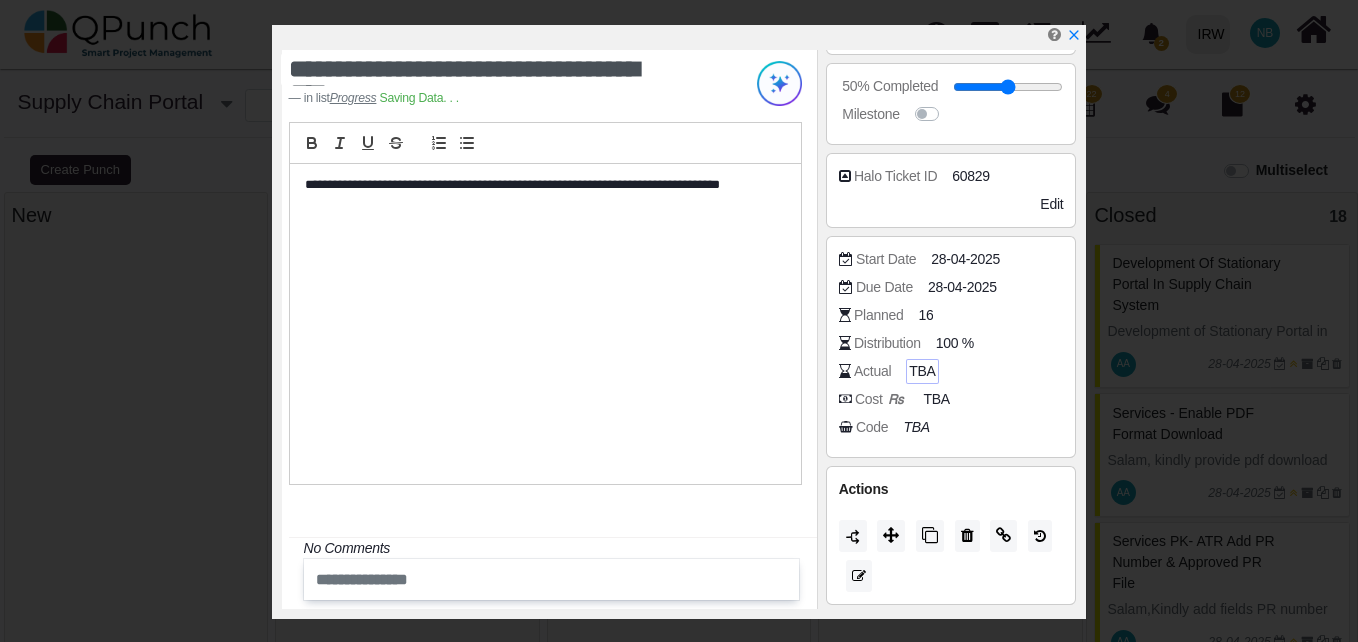 click on "TBA" at bounding box center [922, 371] 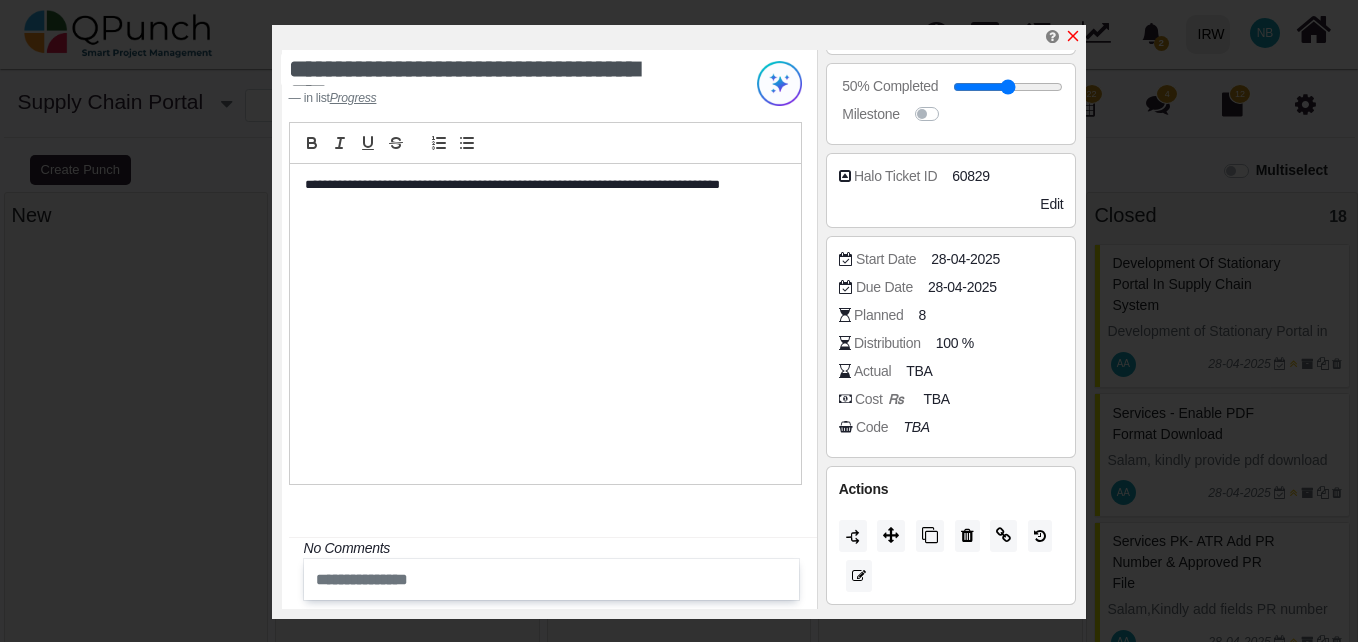click 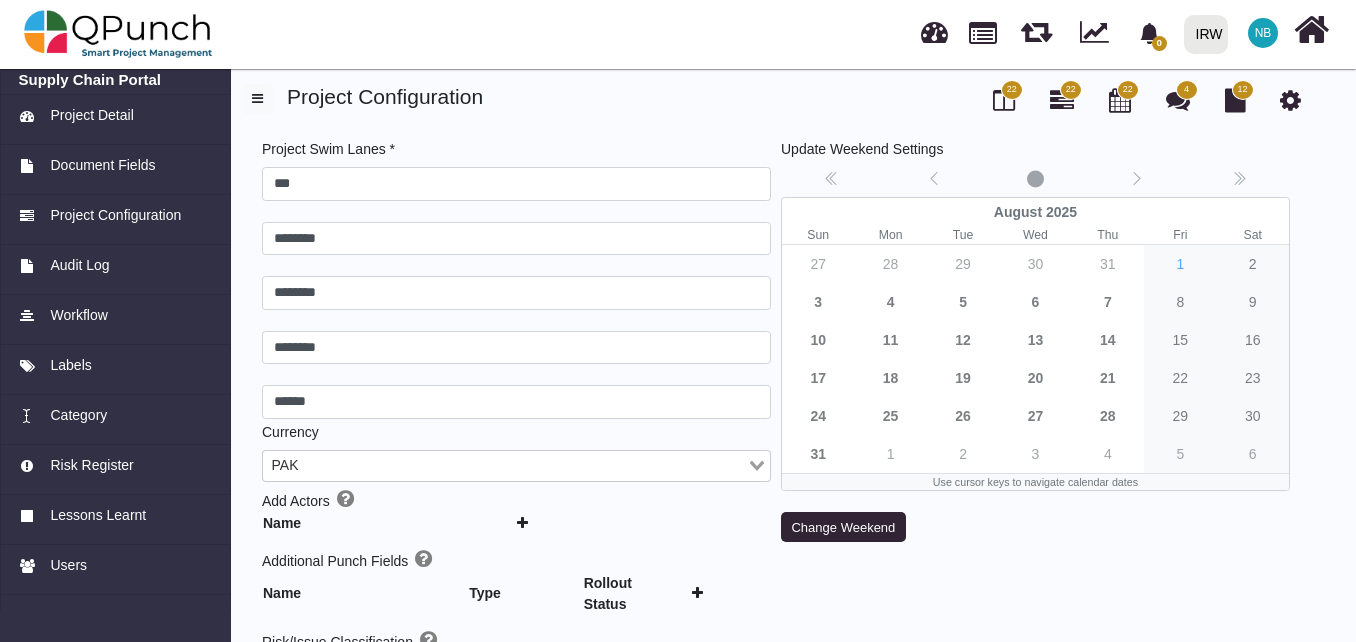 scroll, scrollTop: 493, scrollLeft: 0, axis: vertical 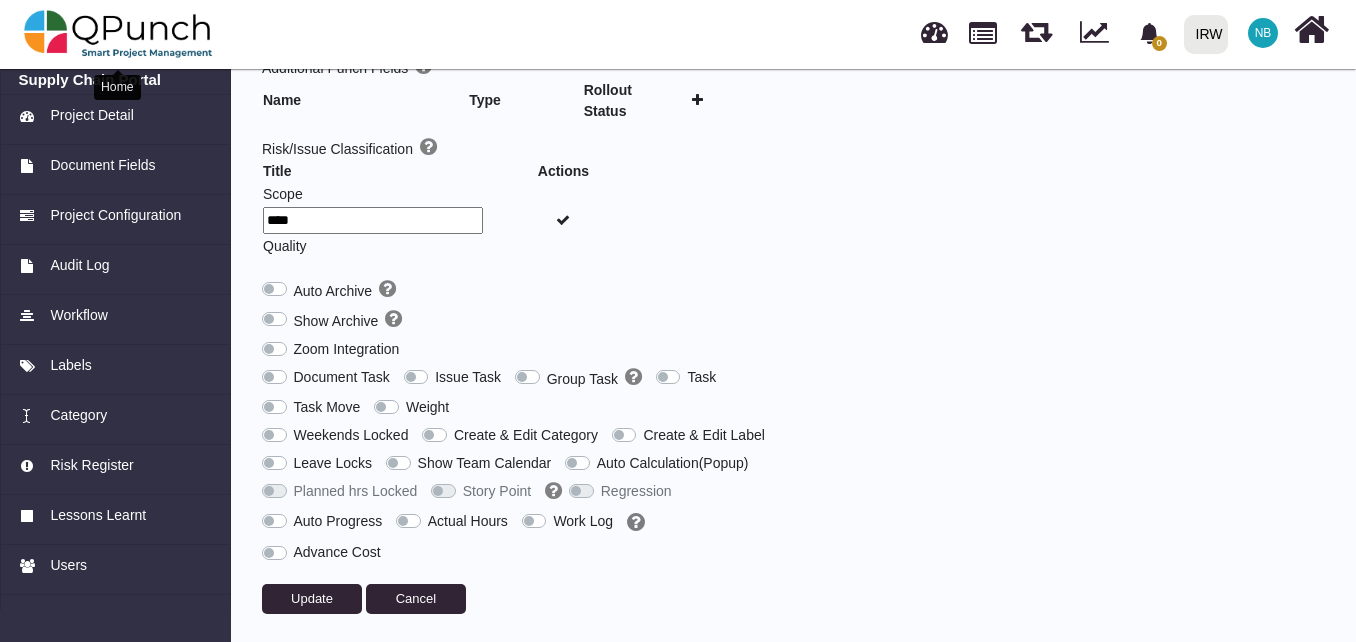 click at bounding box center [118, 34] 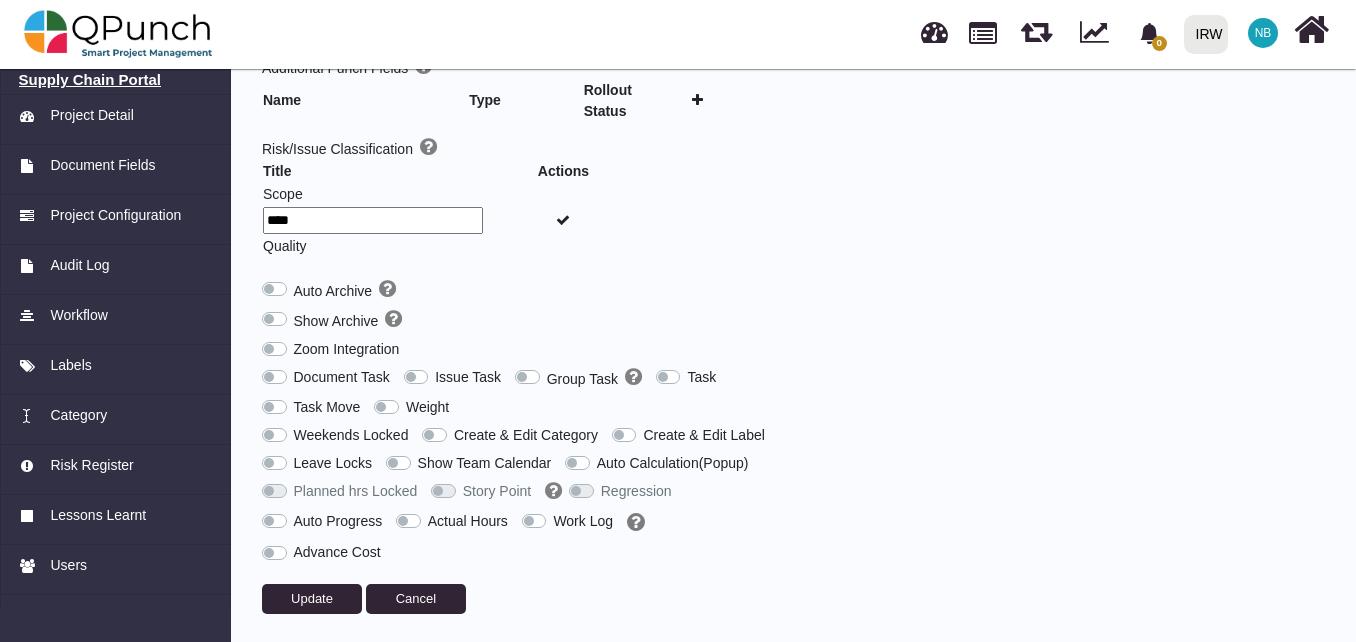 scroll, scrollTop: 0, scrollLeft: 0, axis: both 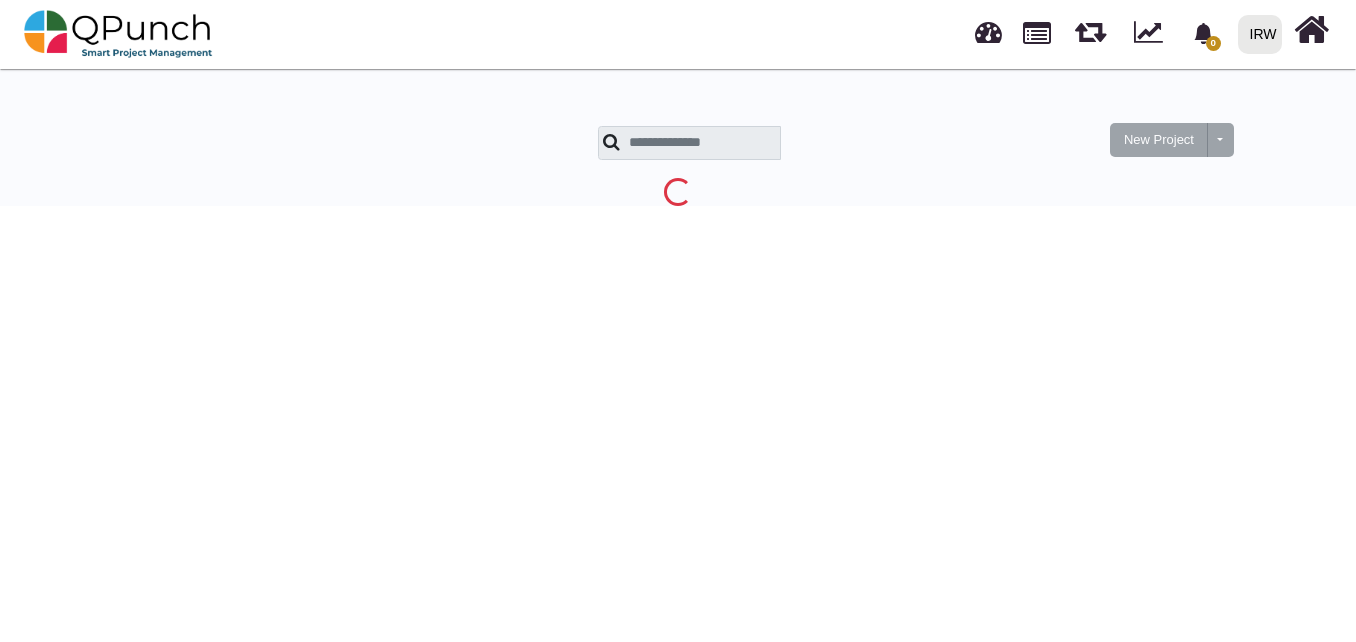 click on "New Project Toggle dropdown New Project Wiz" at bounding box center (678, 135) 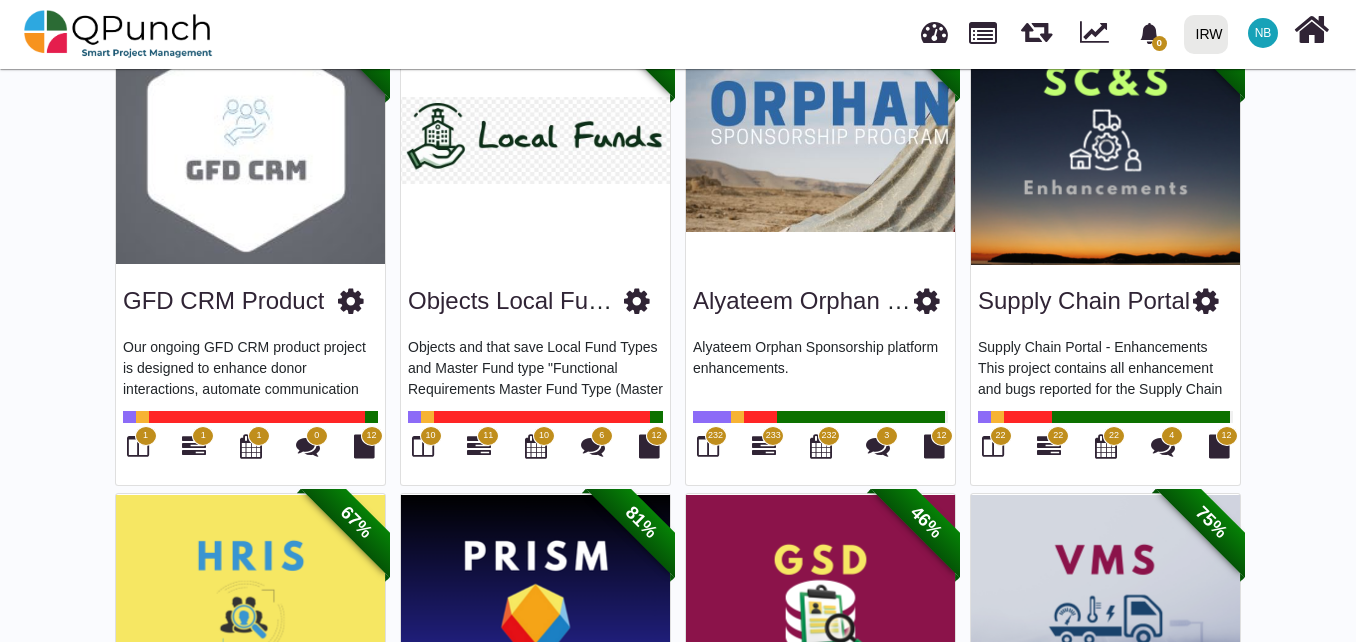 scroll, scrollTop: 200, scrollLeft: 0, axis: vertical 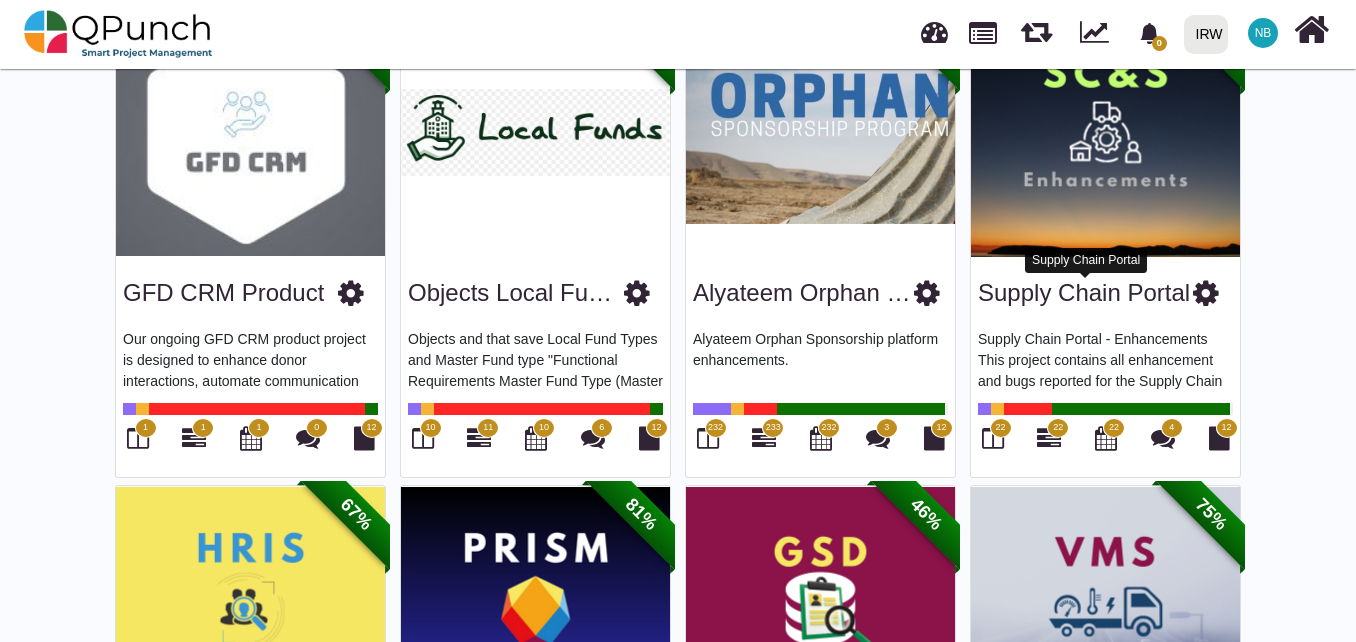 click on "Supply Chain Portal" at bounding box center (1084, 292) 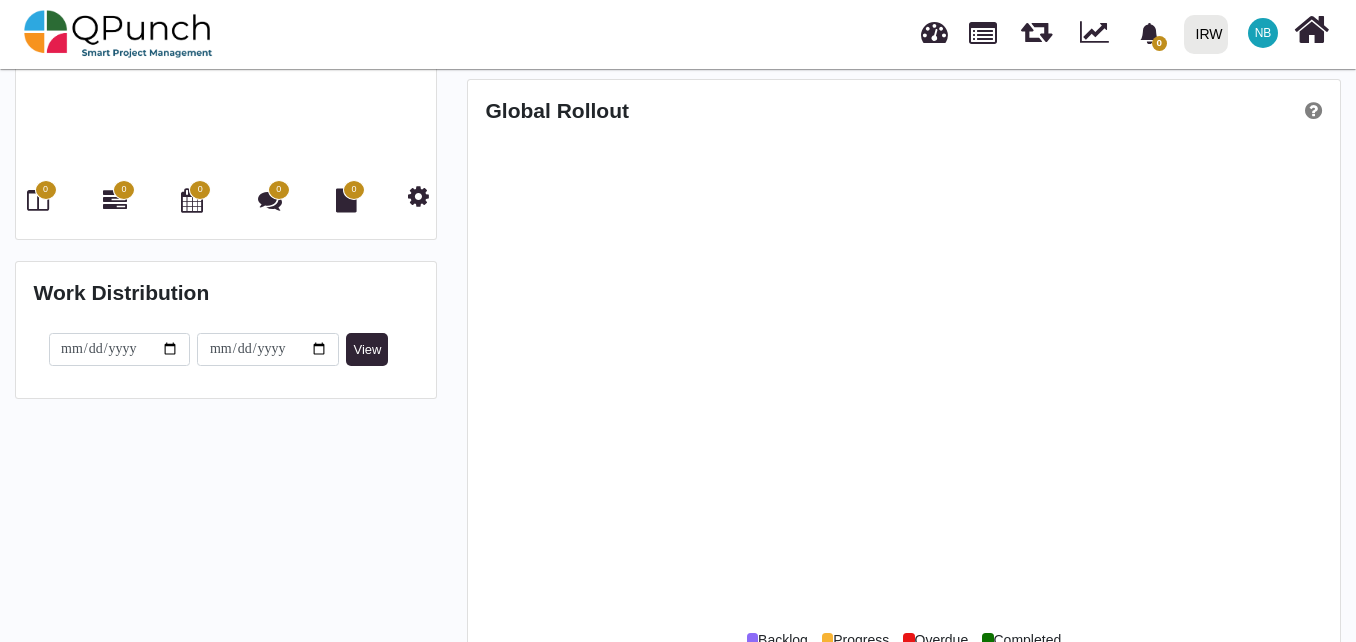 scroll, scrollTop: 0, scrollLeft: 0, axis: both 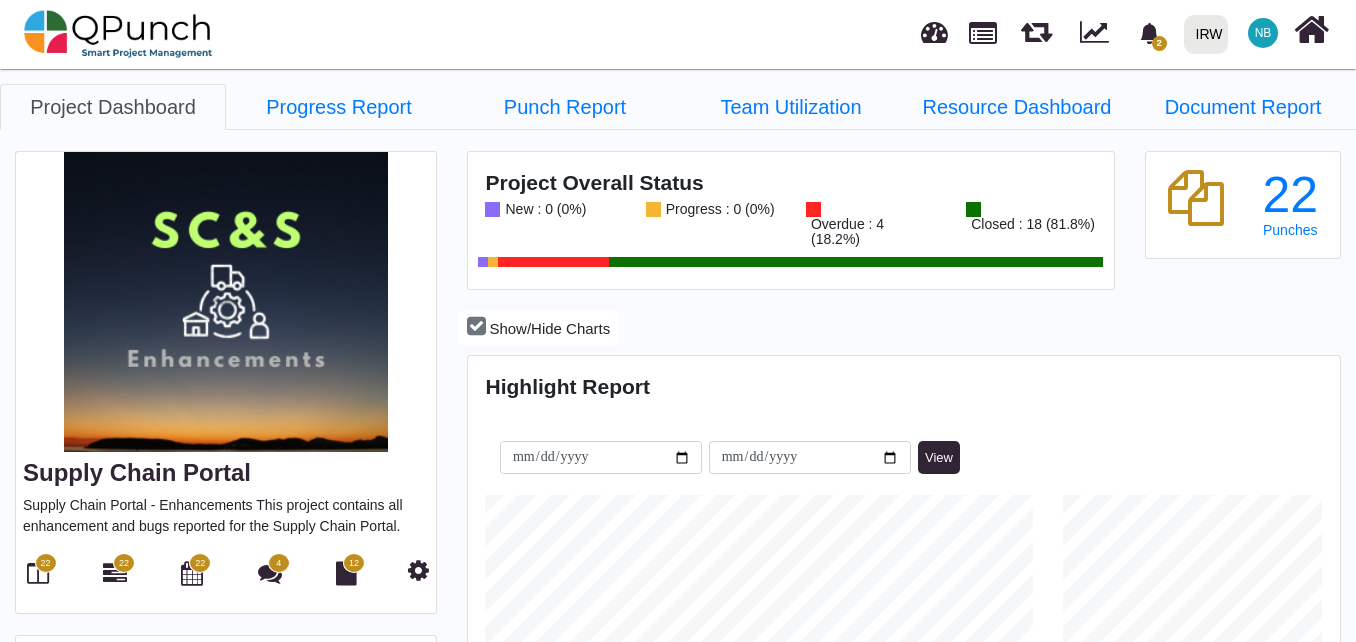 click on "22" at bounding box center (45, 564) 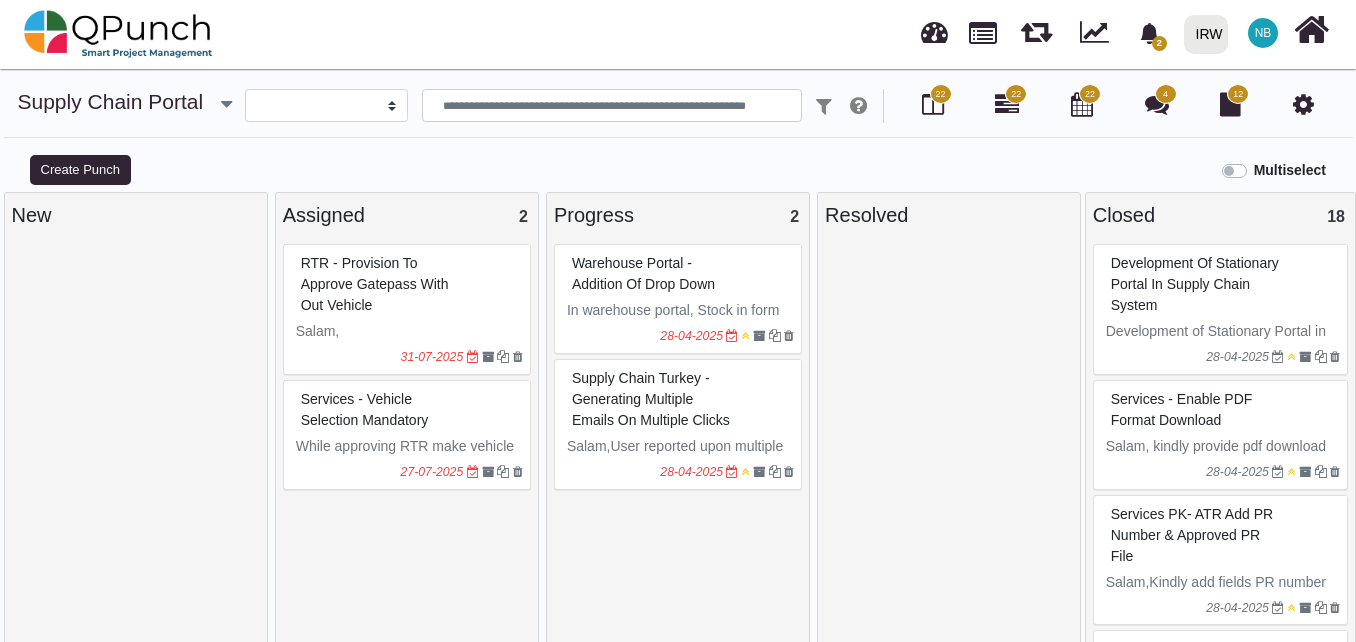 select 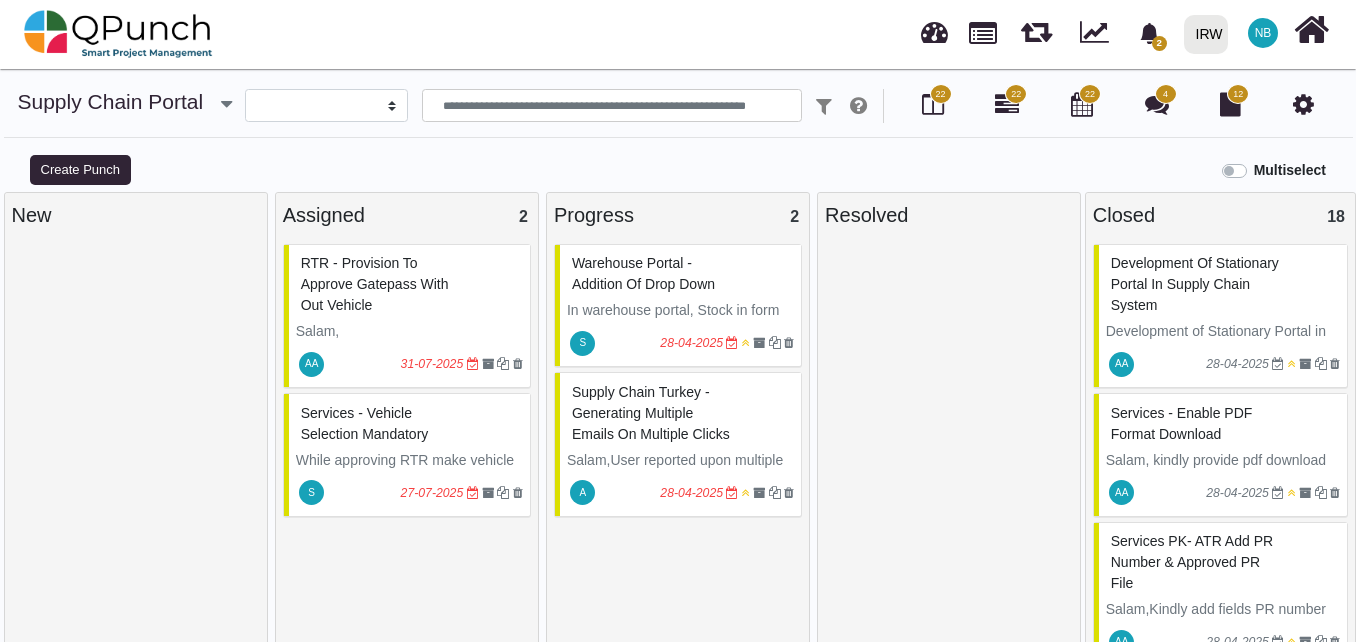 click on "Warehouse Portal -Addition of drop down" at bounding box center [643, 273] 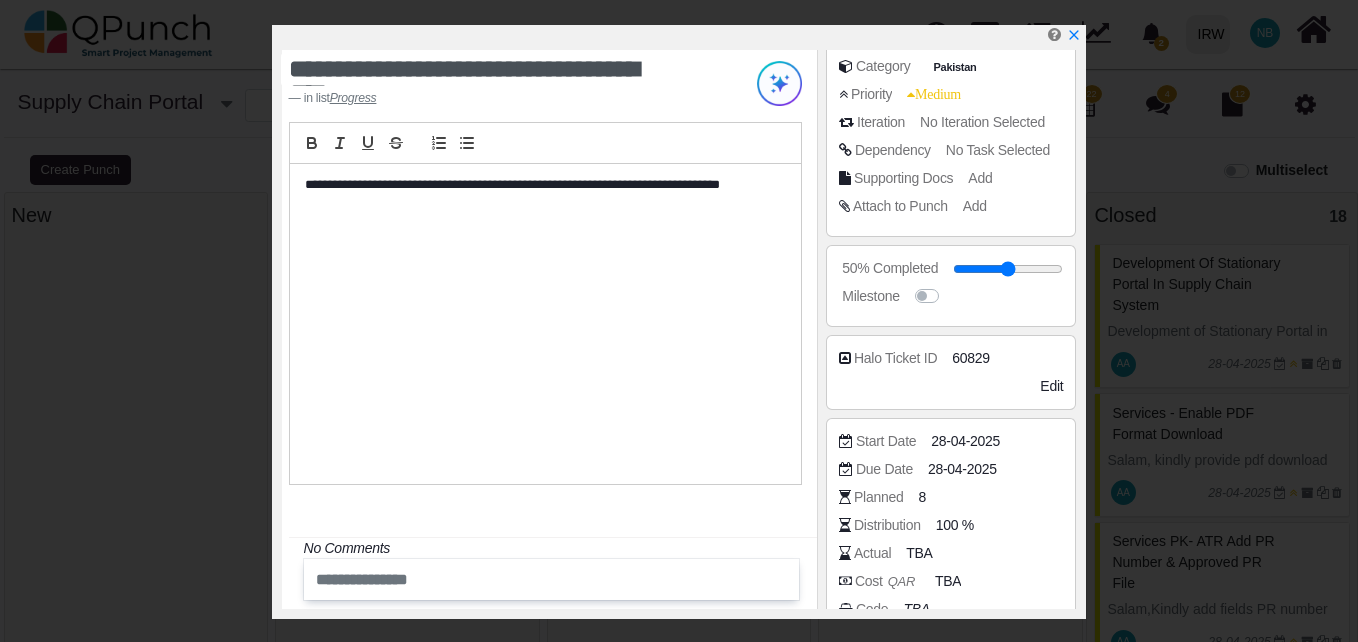 scroll, scrollTop: 300, scrollLeft: 0, axis: vertical 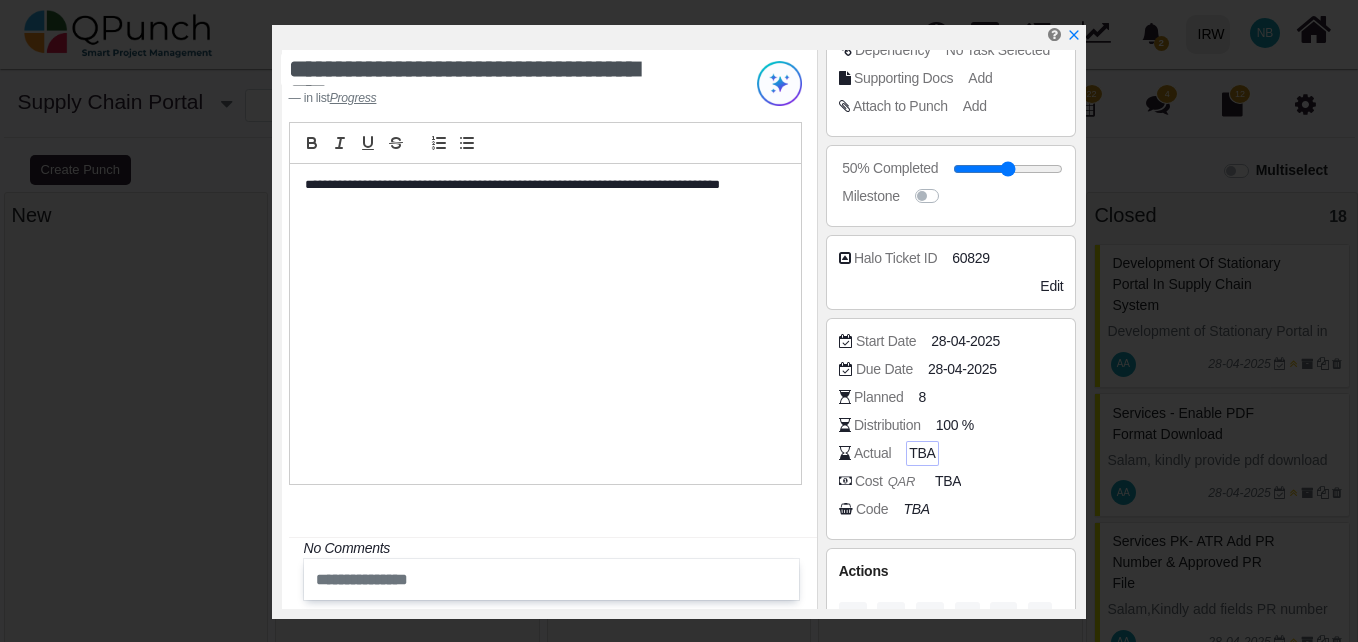 click on "TBA" at bounding box center [922, 453] 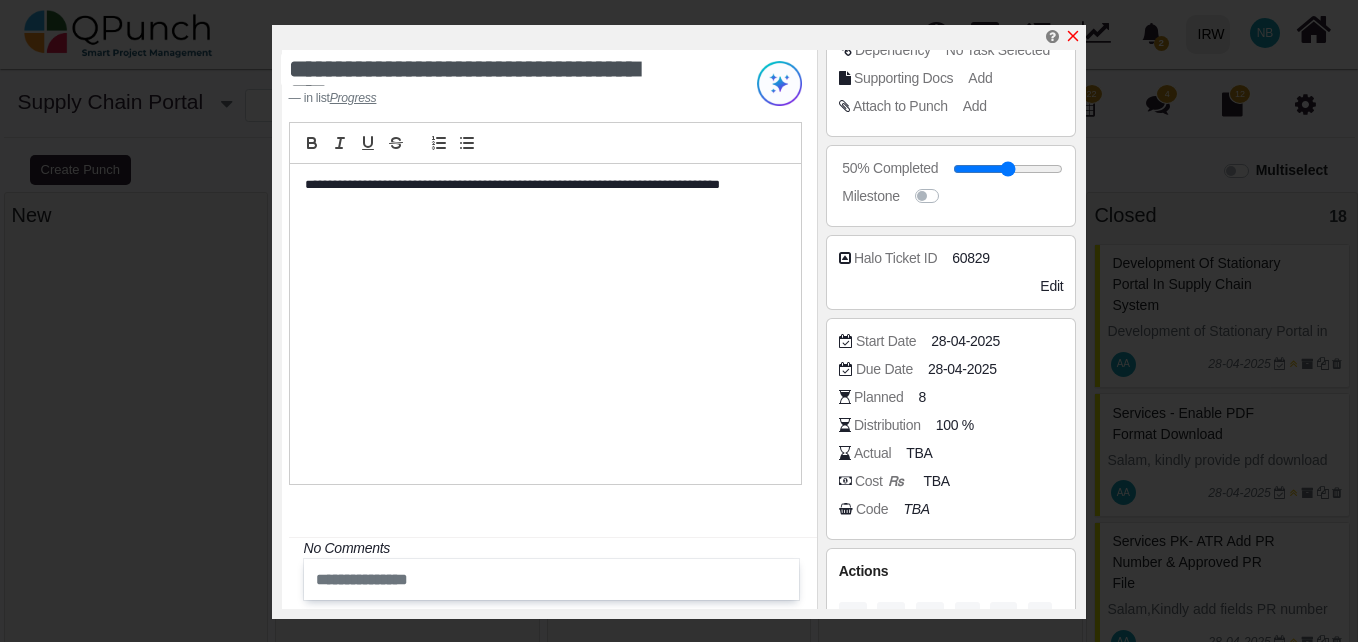 click 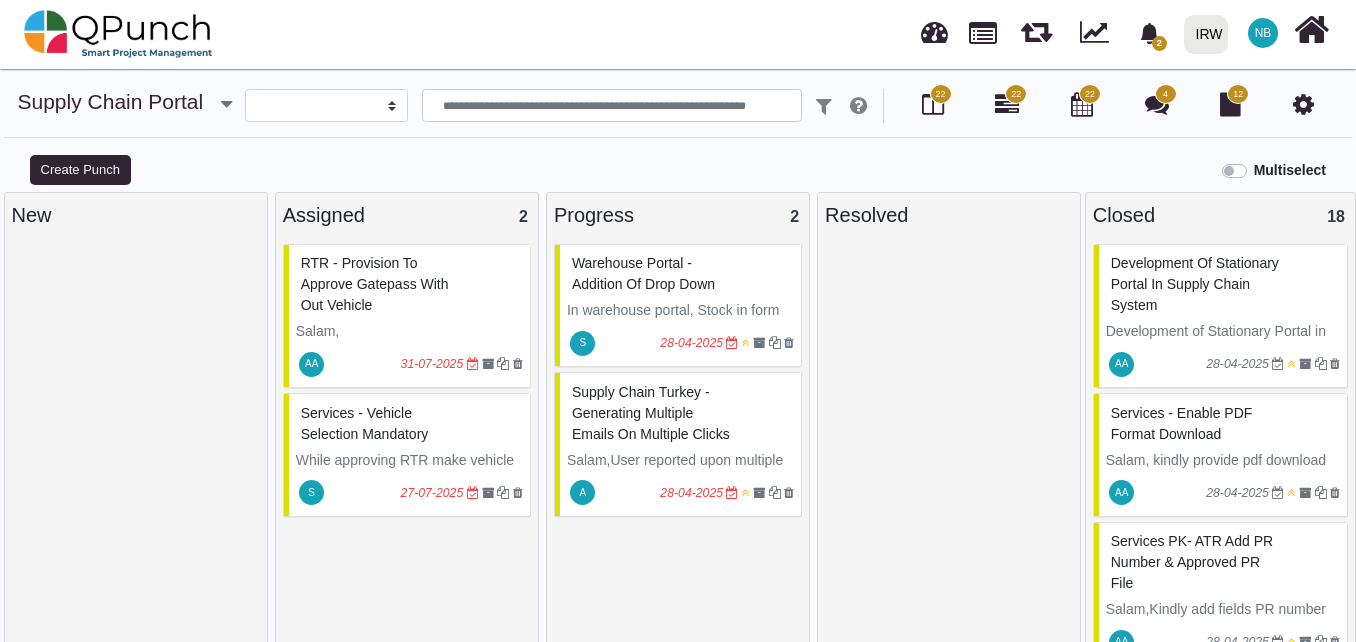 click on "RTR - Provision to approve gatepass with out vehicle" at bounding box center [409, 284] 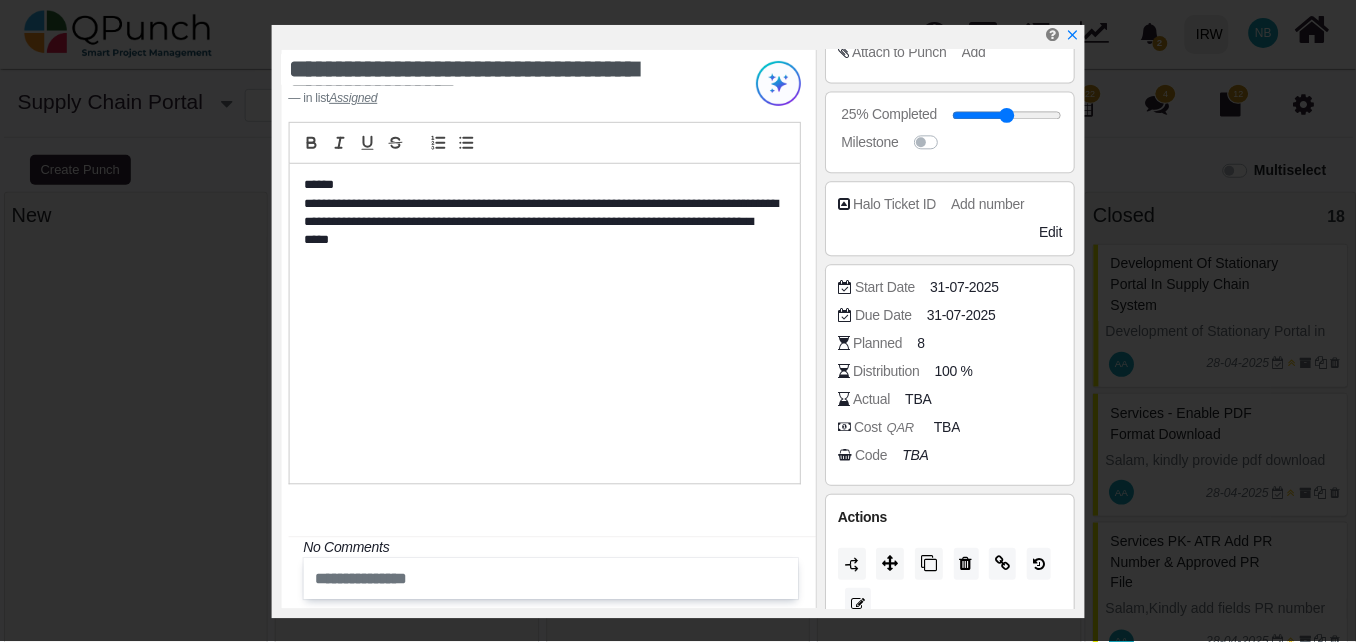 scroll, scrollTop: 382, scrollLeft: 0, axis: vertical 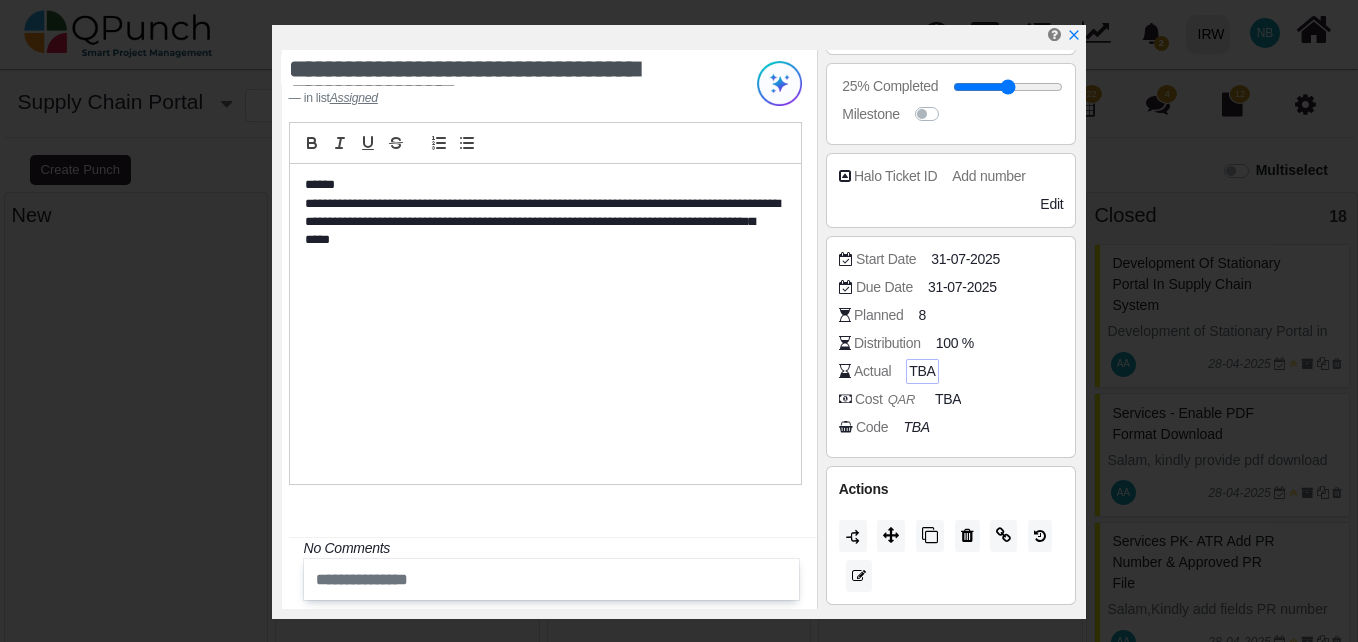 click on "TBA" at bounding box center [922, 371] 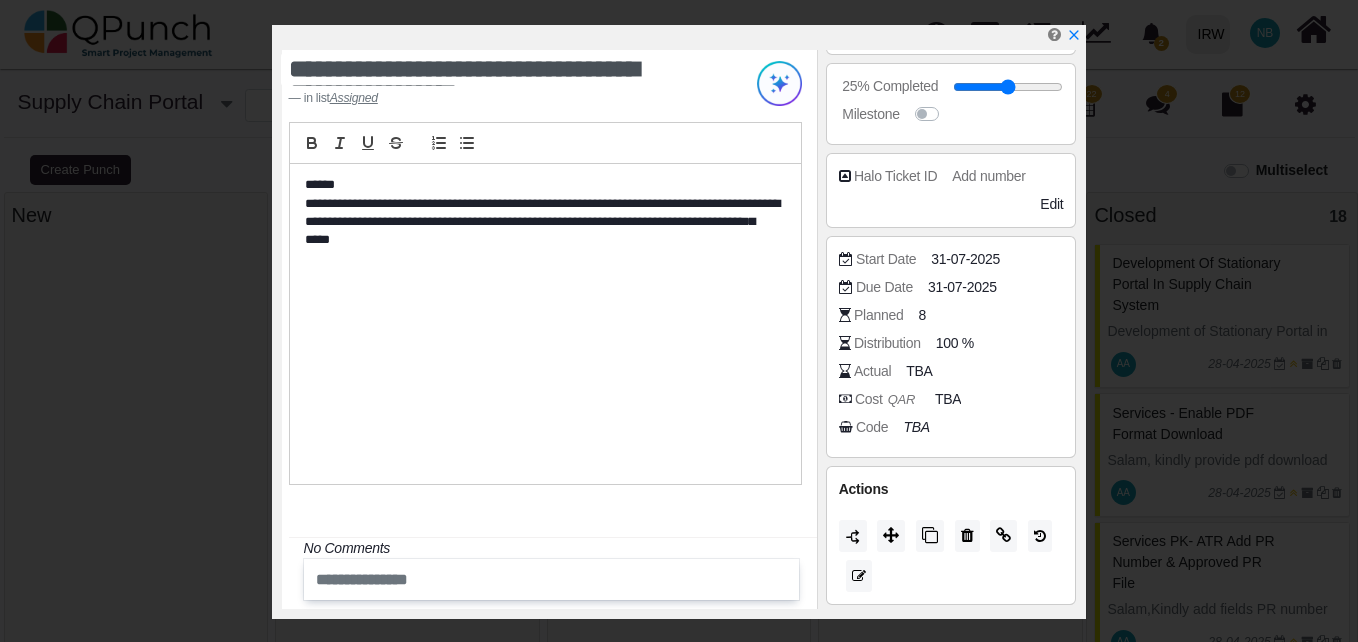 click on "Actual" at bounding box center (872, 371) 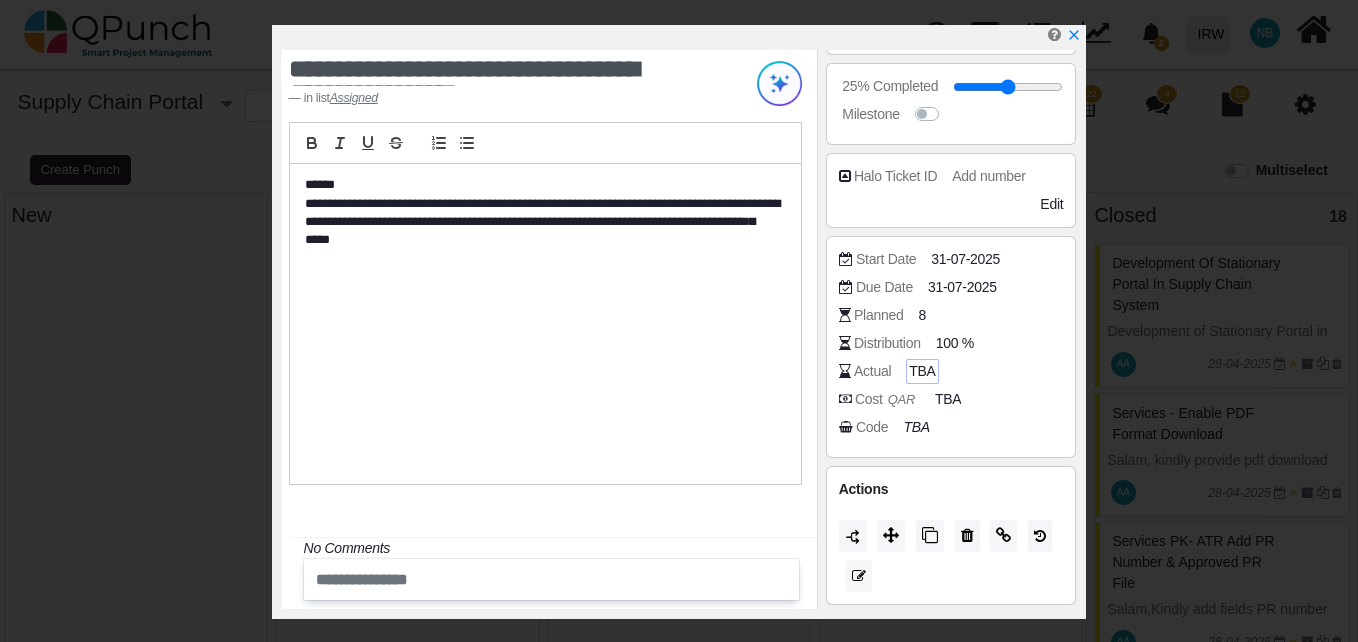 click on "TBA" at bounding box center (922, 371) 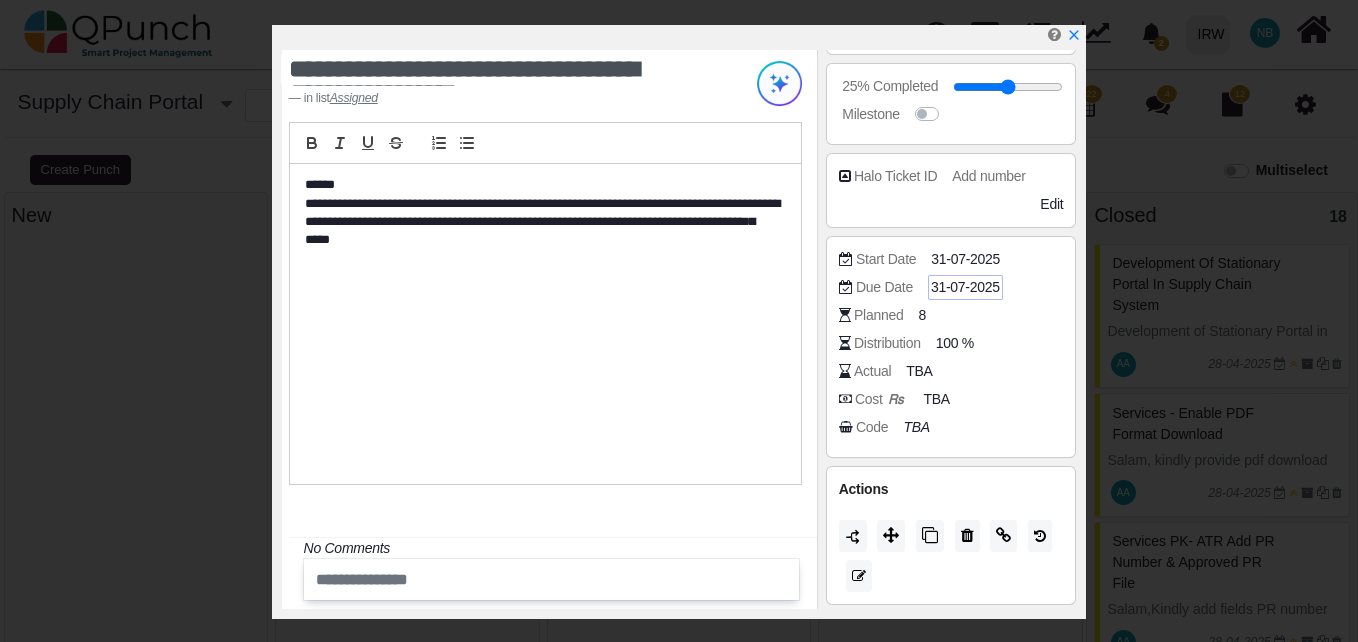 click on "31-07-2025" at bounding box center (965, 287) 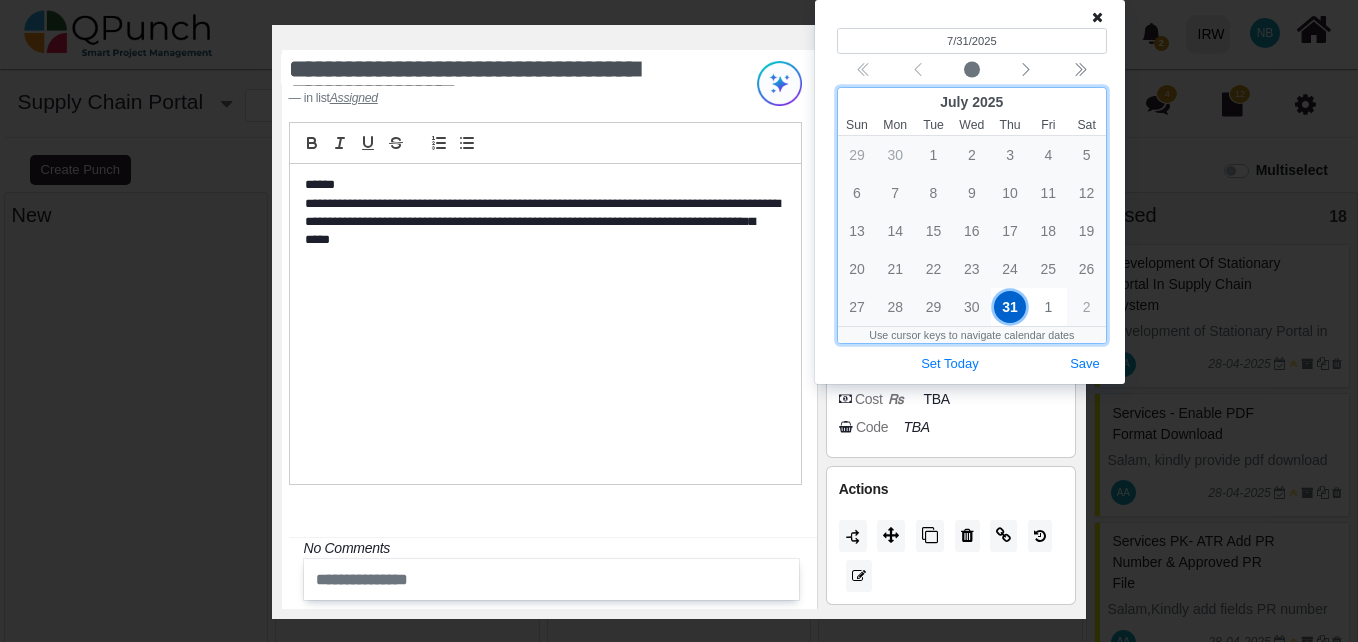 click on "2" at bounding box center (1086, 307) 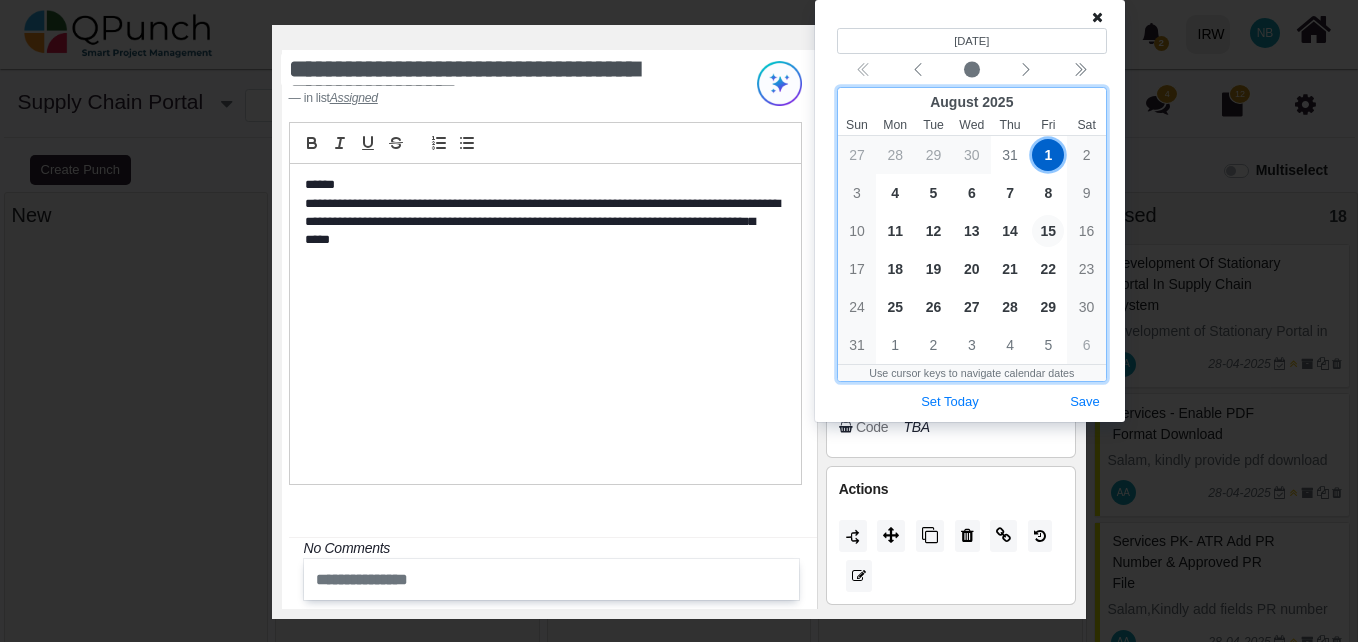 click on "15" at bounding box center (1048, 231) 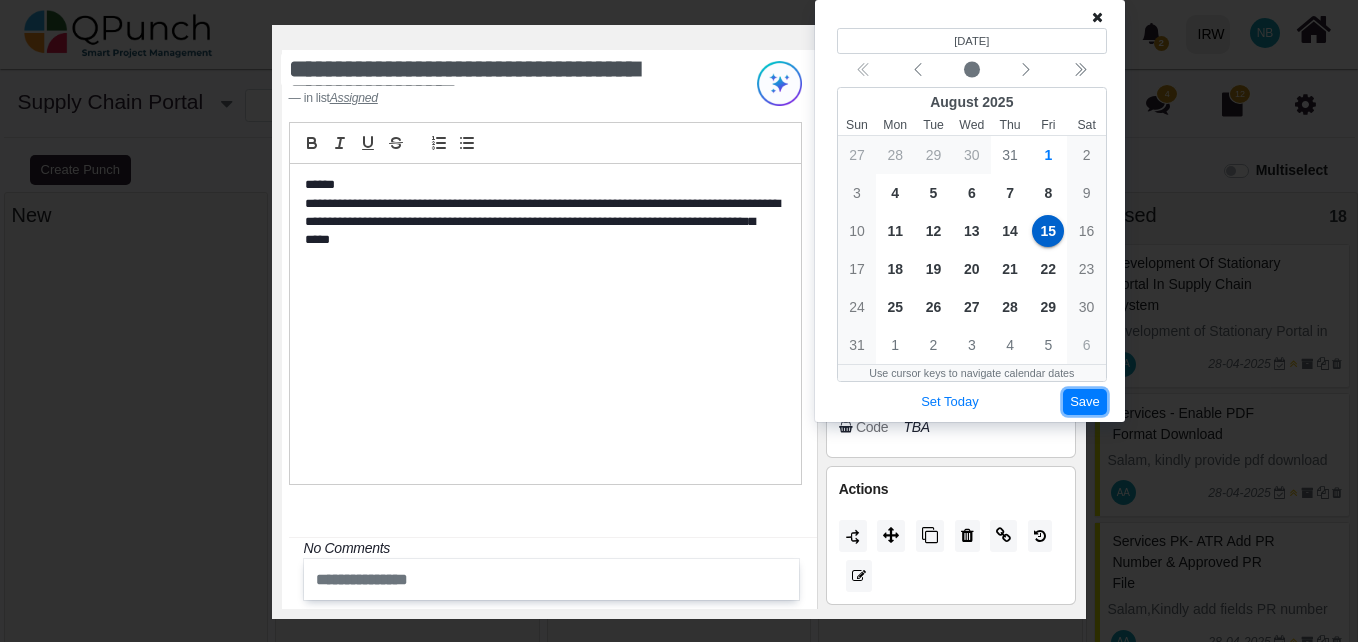 click on "Save" at bounding box center (1085, 402) 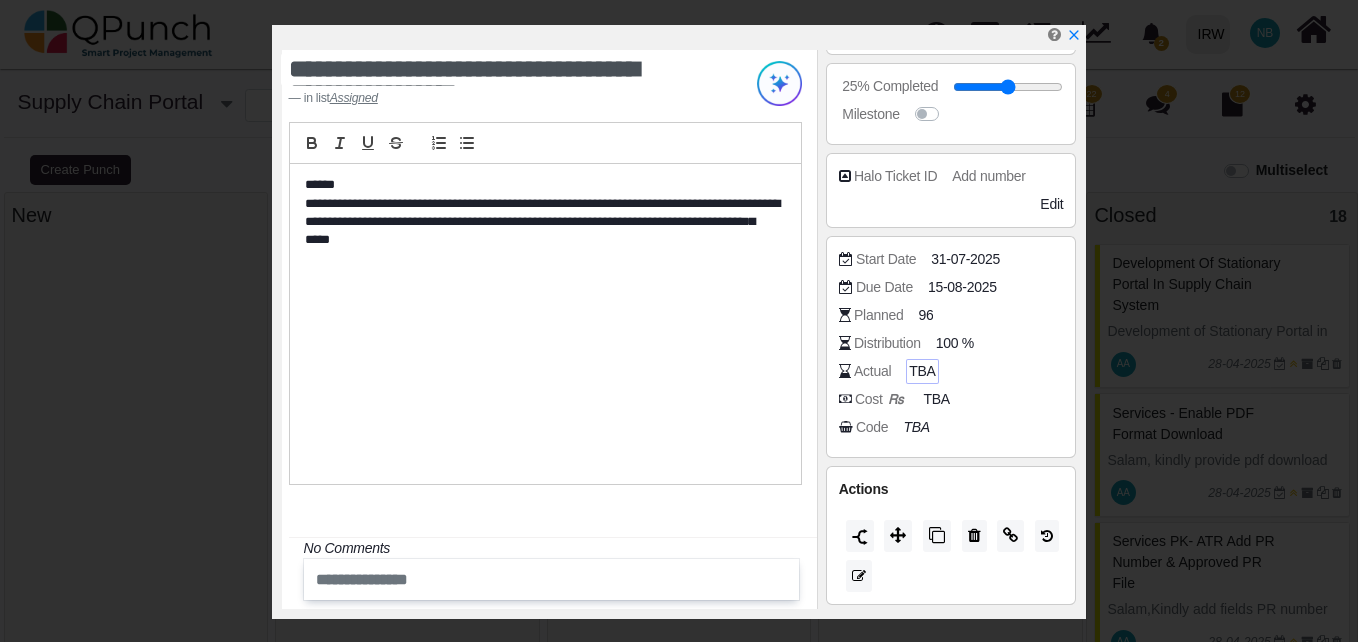 click on "TBA" at bounding box center [922, 371] 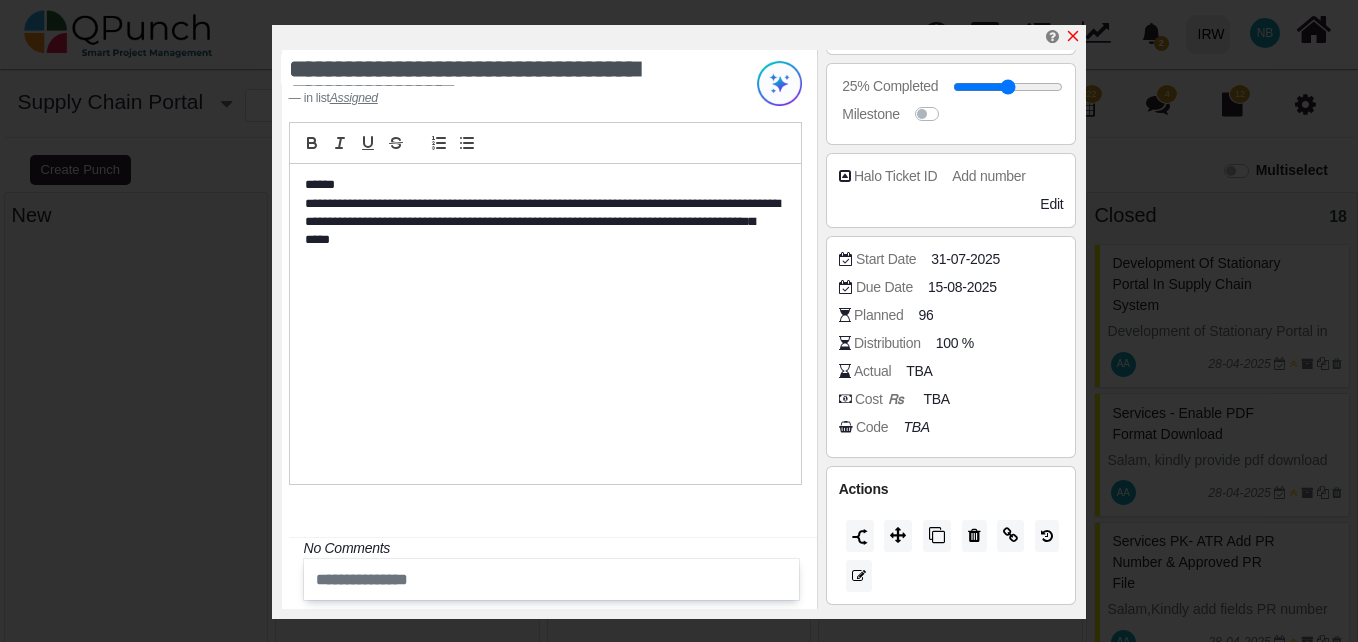 click 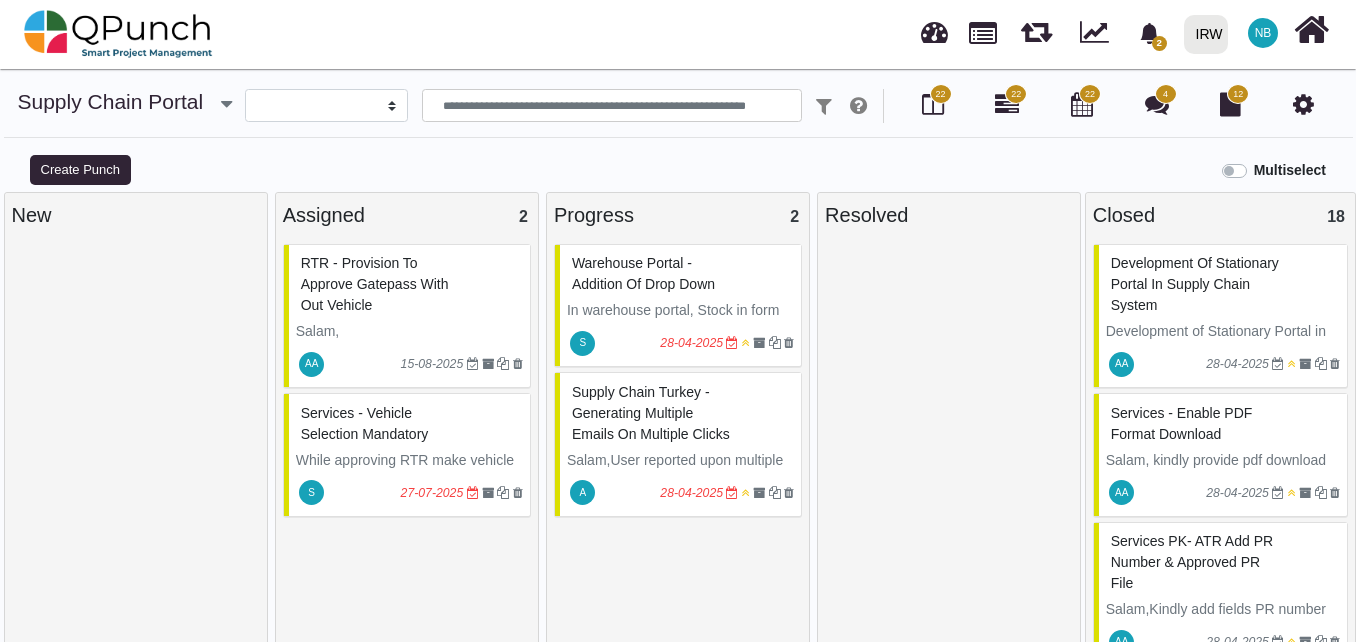 drag, startPoint x: 1299, startPoint y: 102, endPoint x: 931, endPoint y: 149, distance: 370.98923 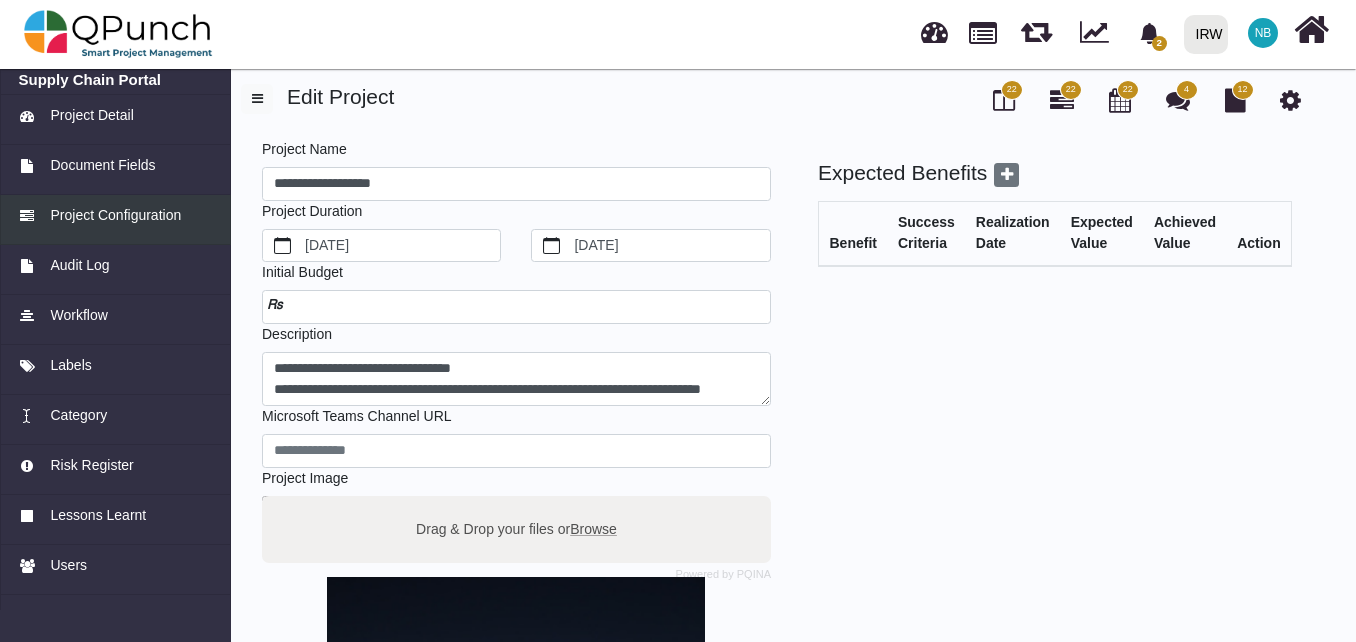 click on "Project Configuration" at bounding box center (115, 215) 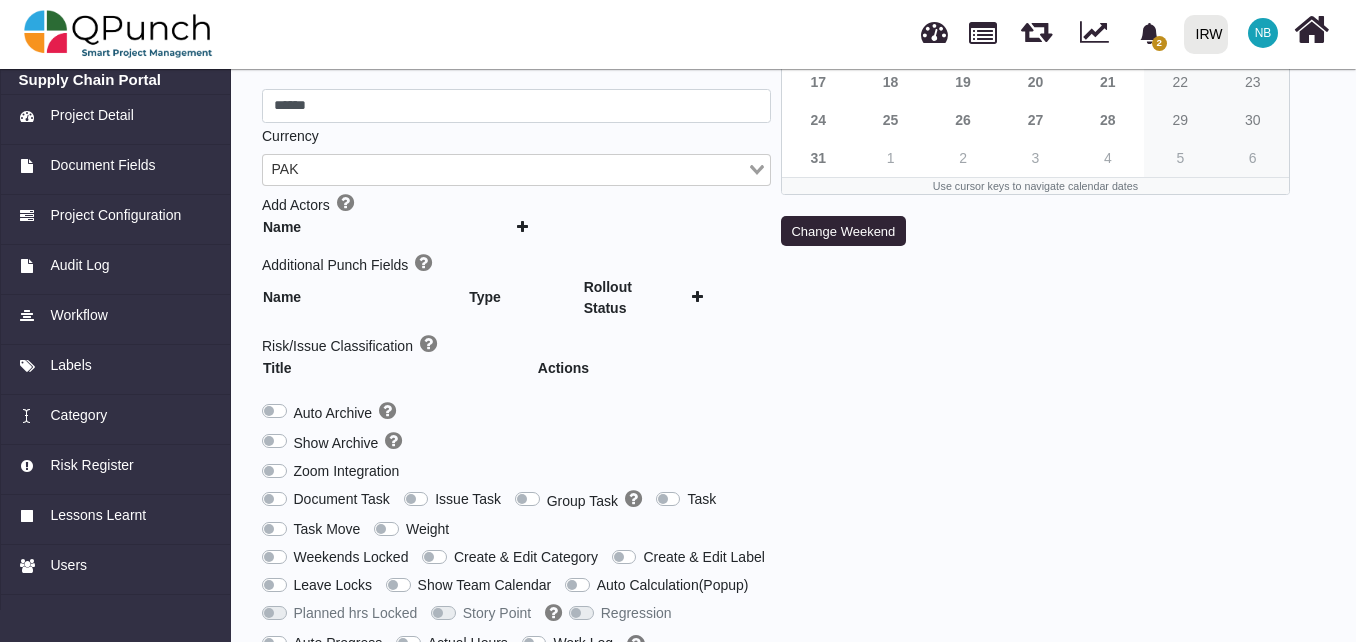 scroll, scrollTop: 418, scrollLeft: 0, axis: vertical 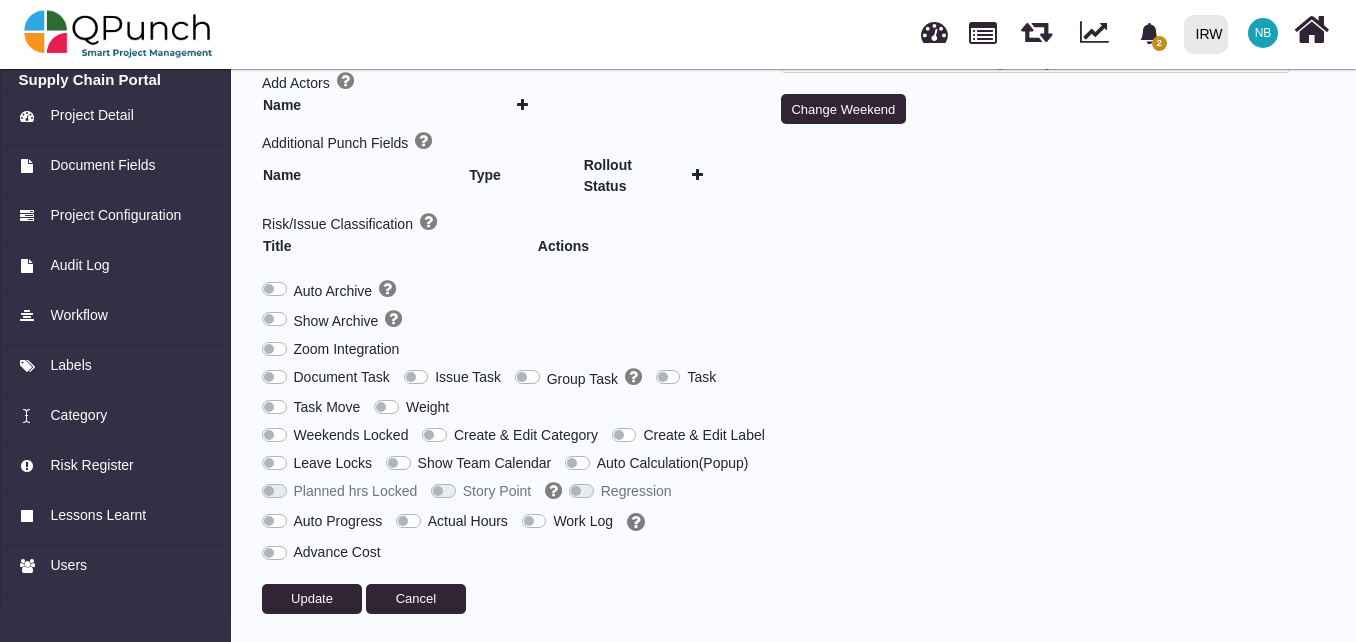 type 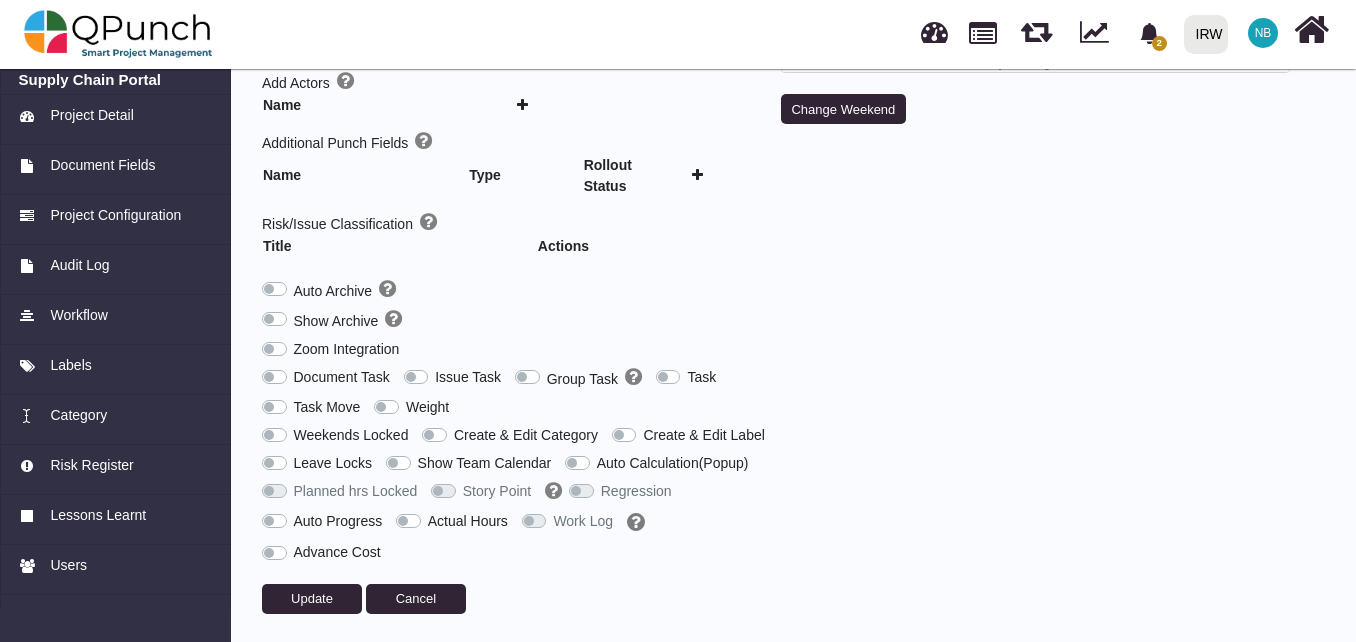 click on "Work Log" at bounding box center (583, 521) 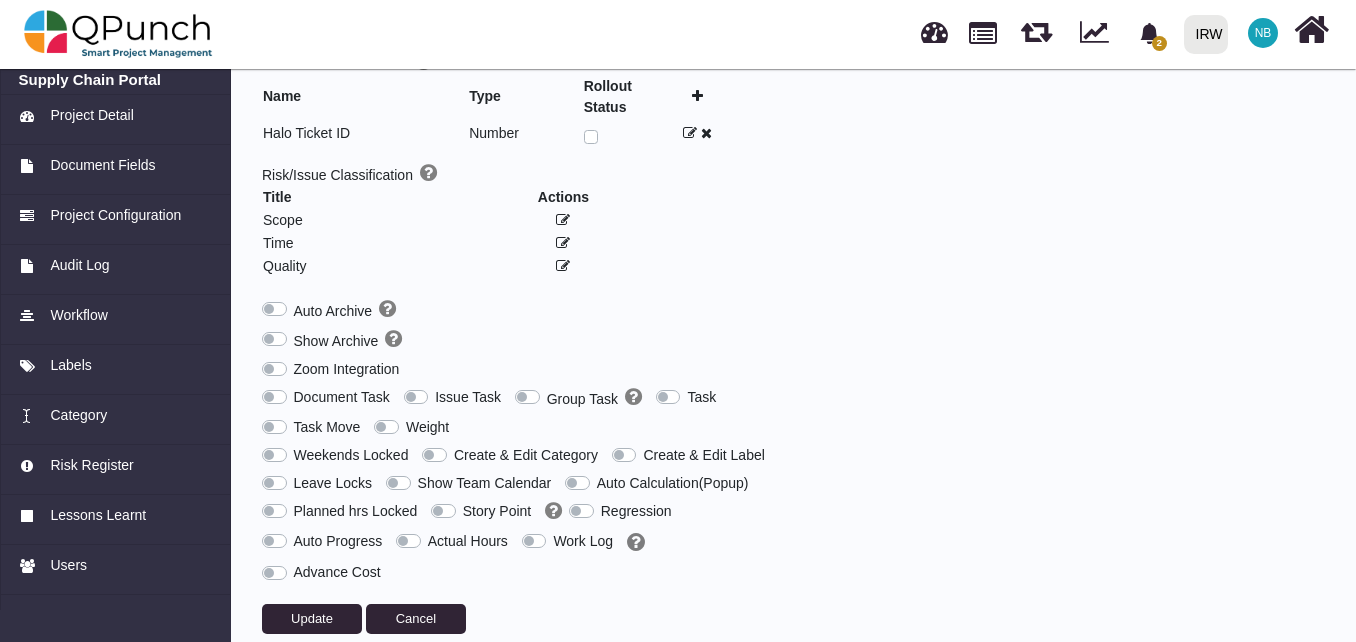 scroll, scrollTop: 540, scrollLeft: 0, axis: vertical 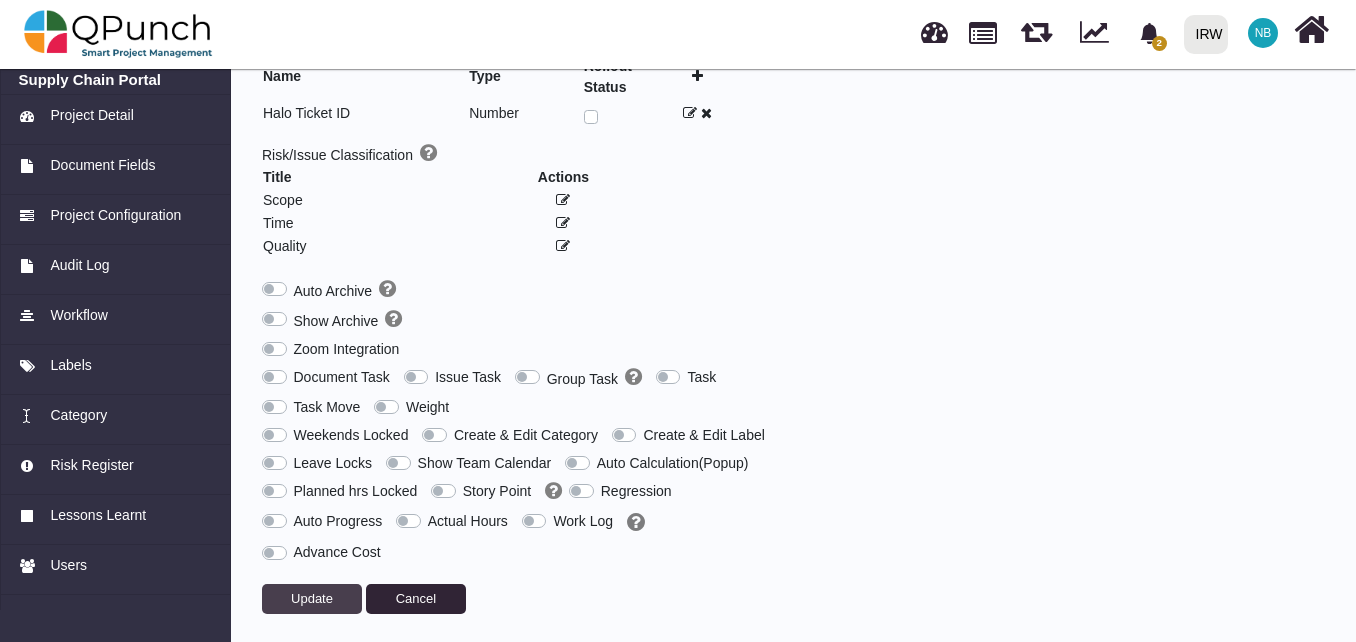 click on "Update" at bounding box center (312, 599) 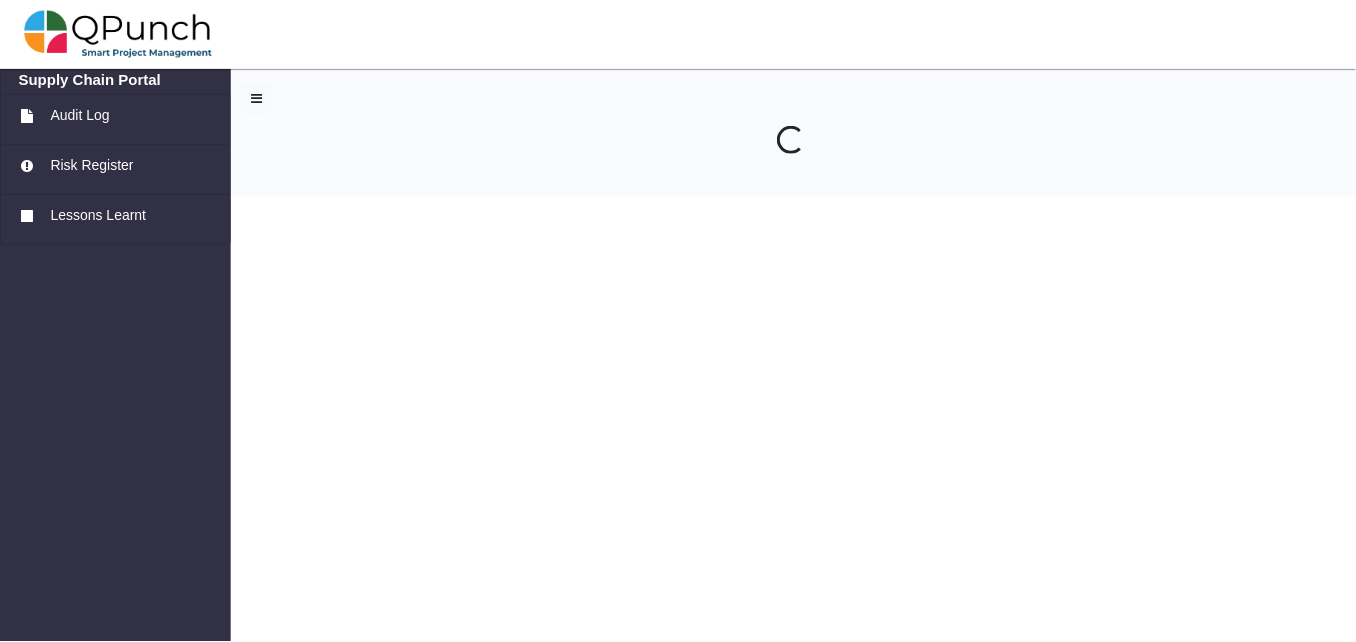 scroll, scrollTop: 0, scrollLeft: 0, axis: both 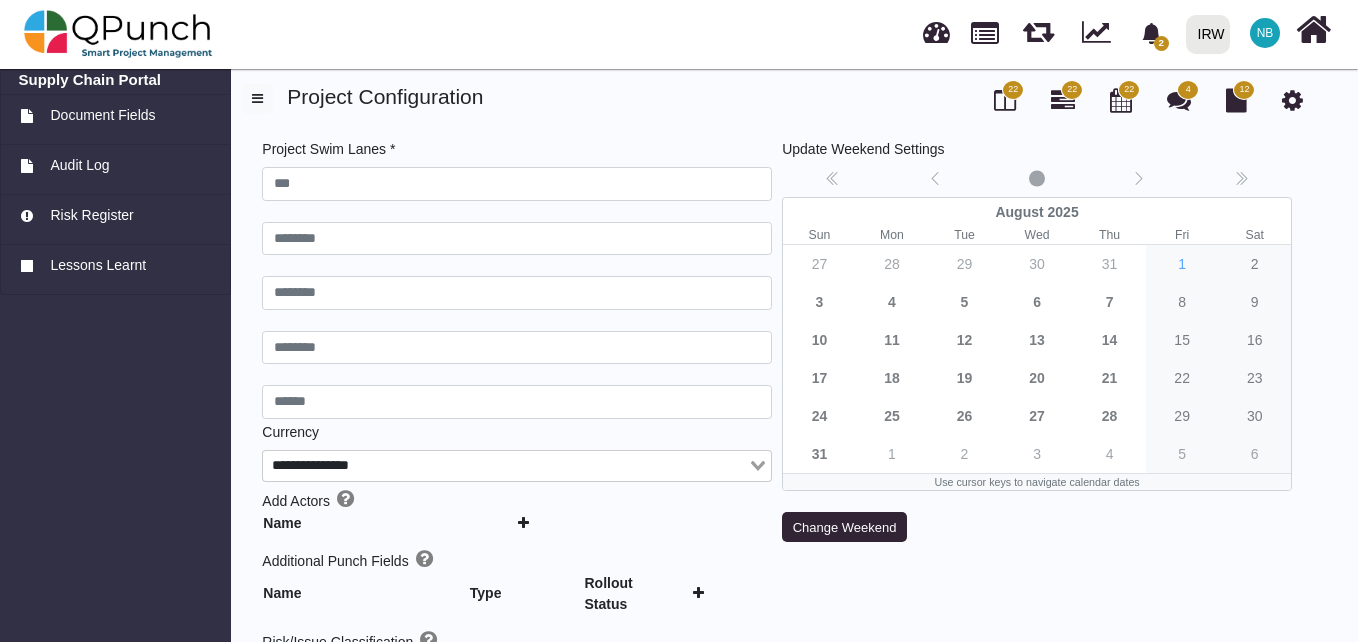 type on "***" 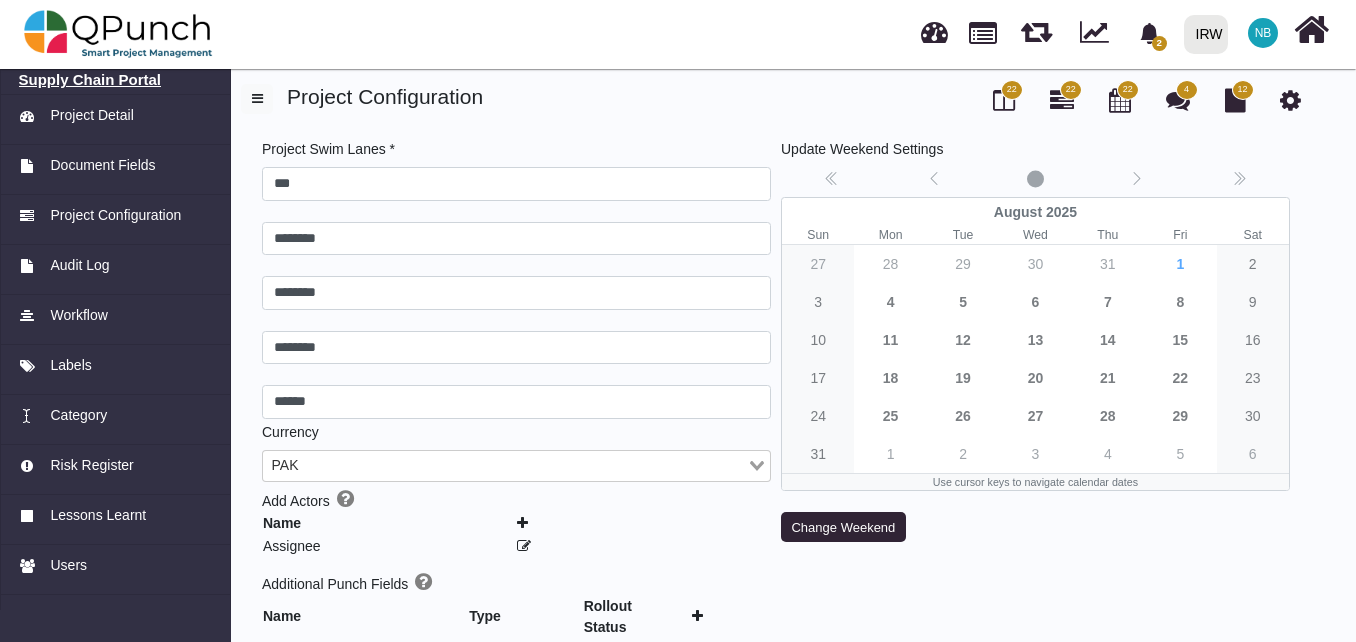 click on "Supply Chain Portal" at bounding box center [116, 80] 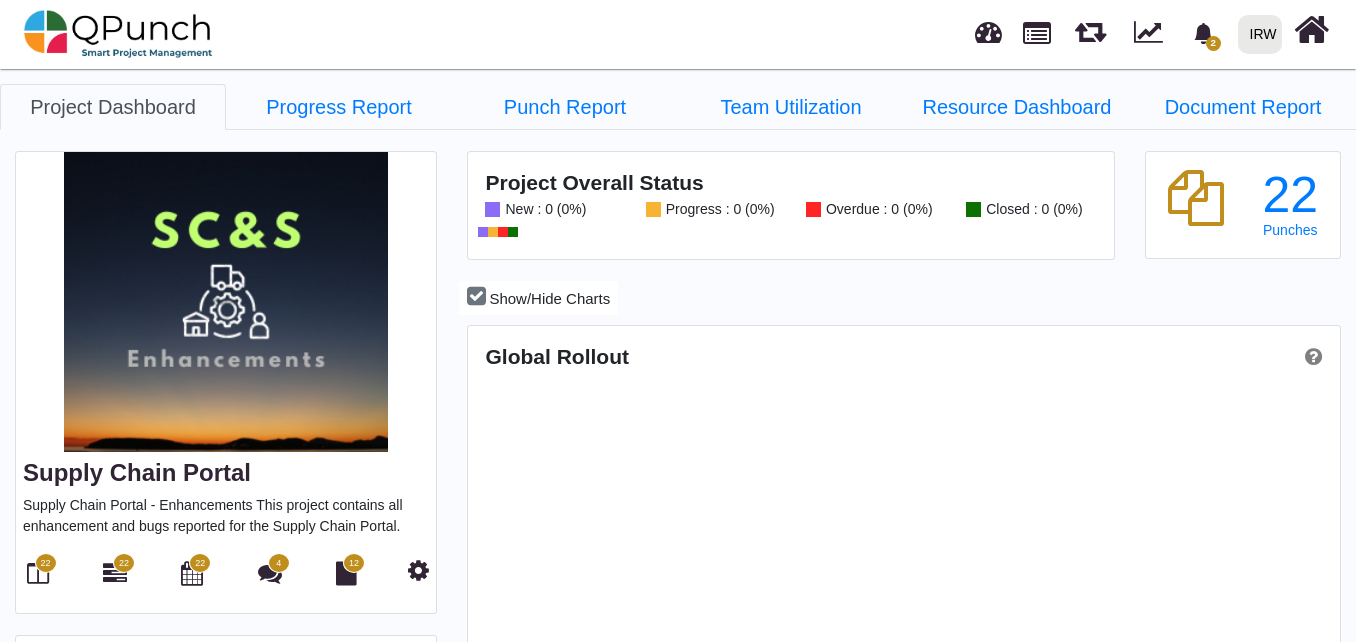 scroll, scrollTop: 999726, scrollLeft: 999422, axis: both 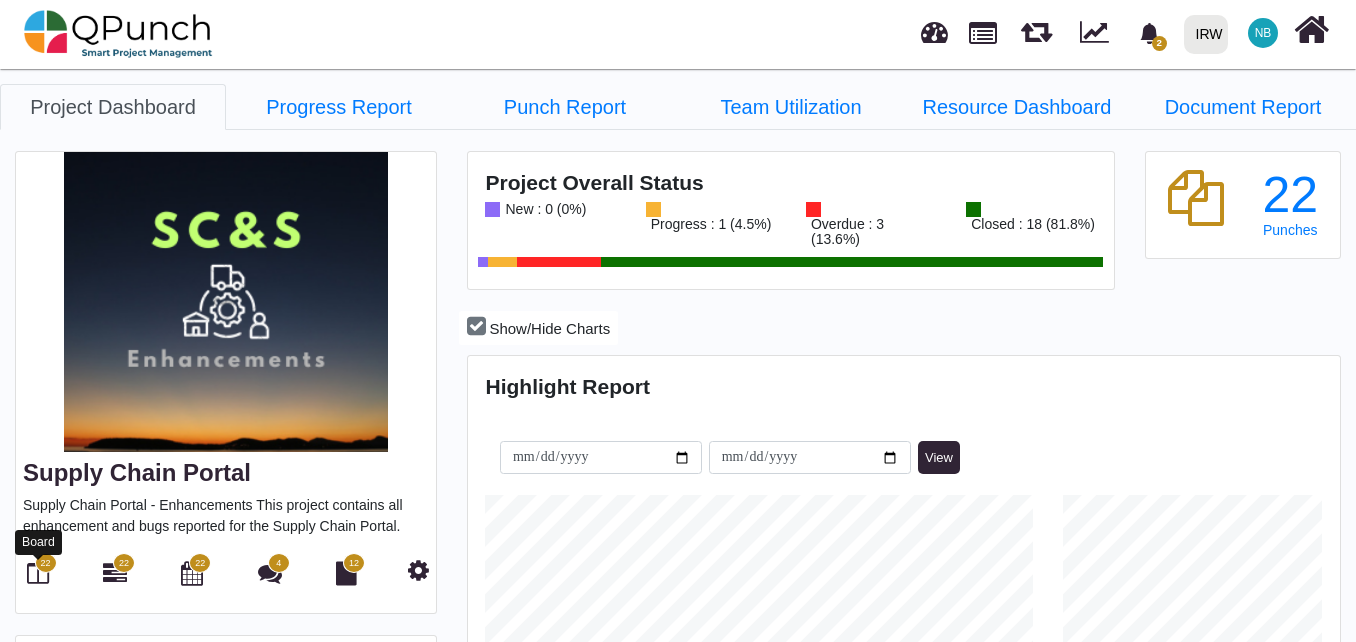 click on "22" at bounding box center [46, 563] 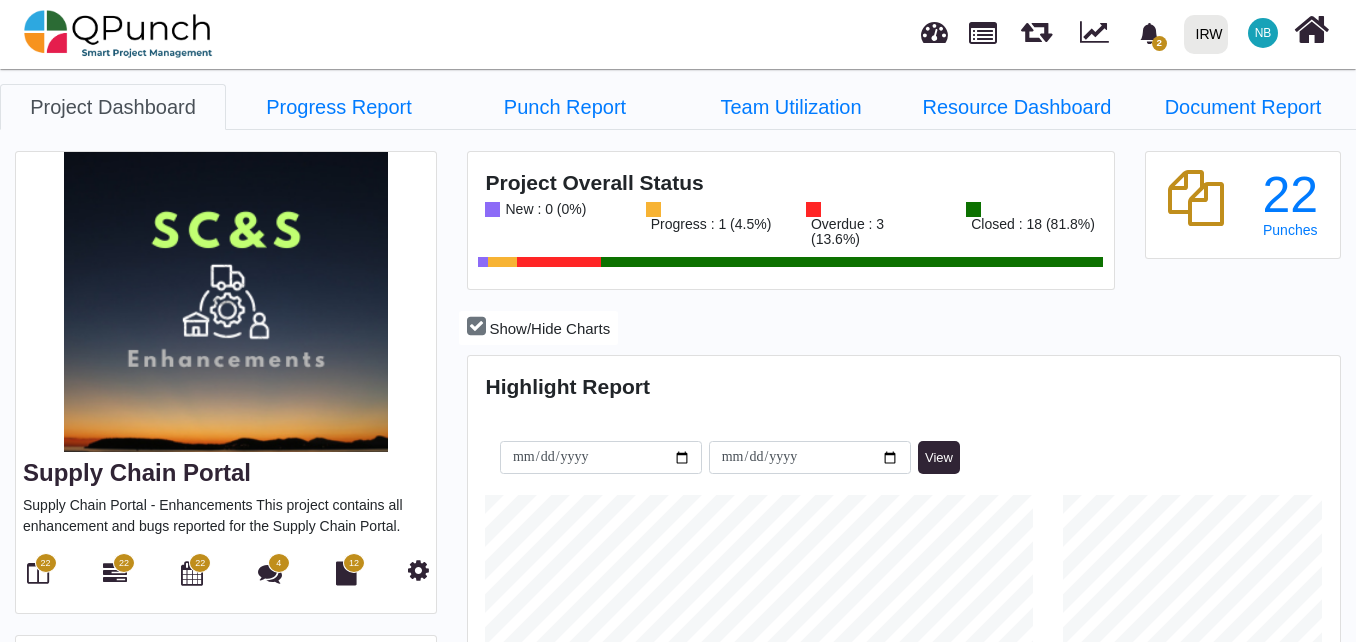 scroll, scrollTop: 999726, scrollLeft: 999422, axis: both 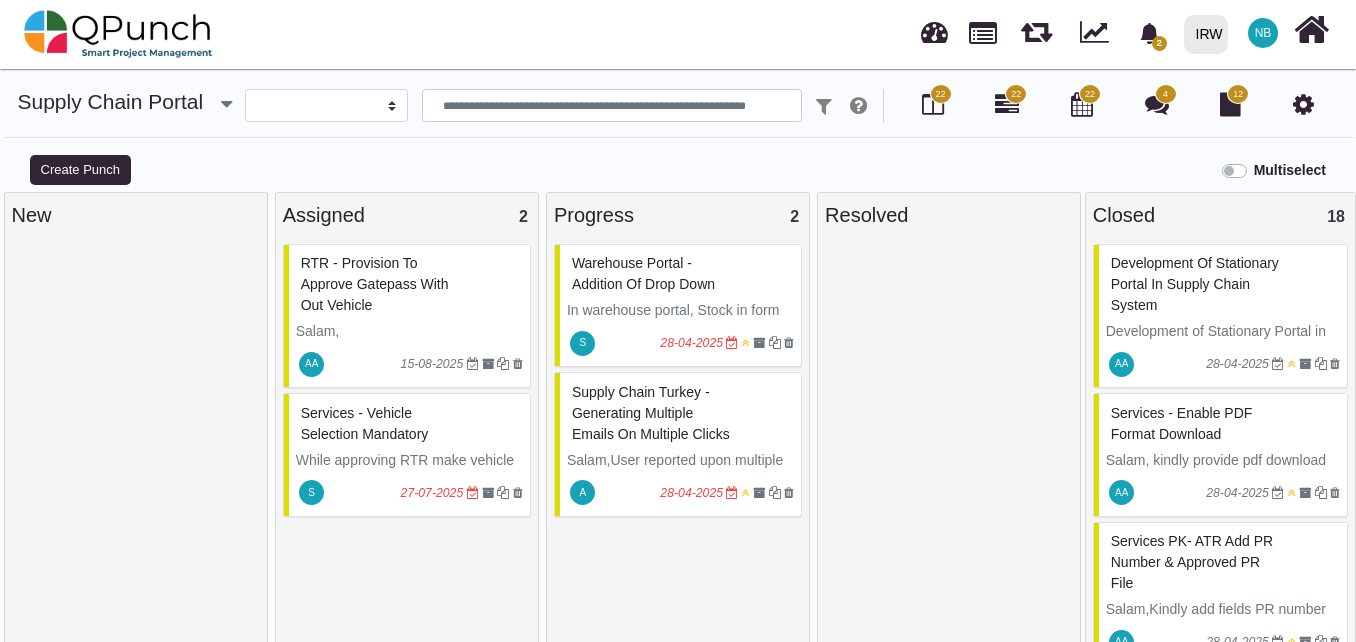select 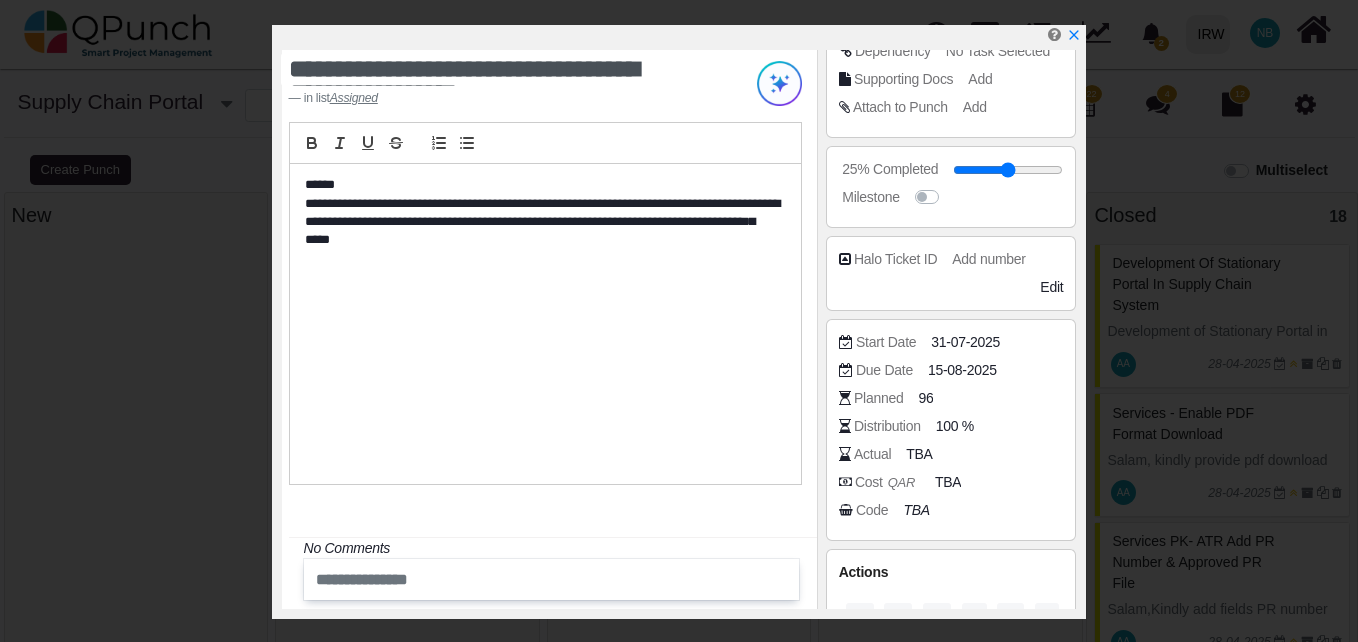 scroll, scrollTop: 300, scrollLeft: 0, axis: vertical 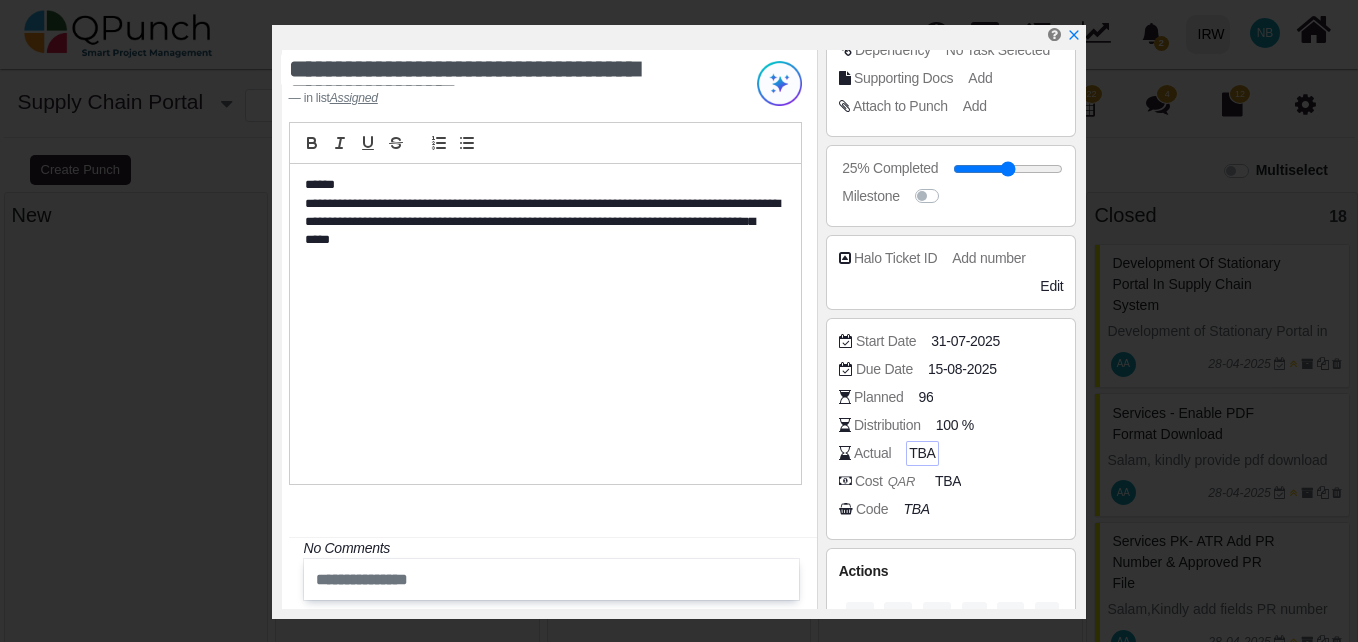click on "TBA" at bounding box center (922, 453) 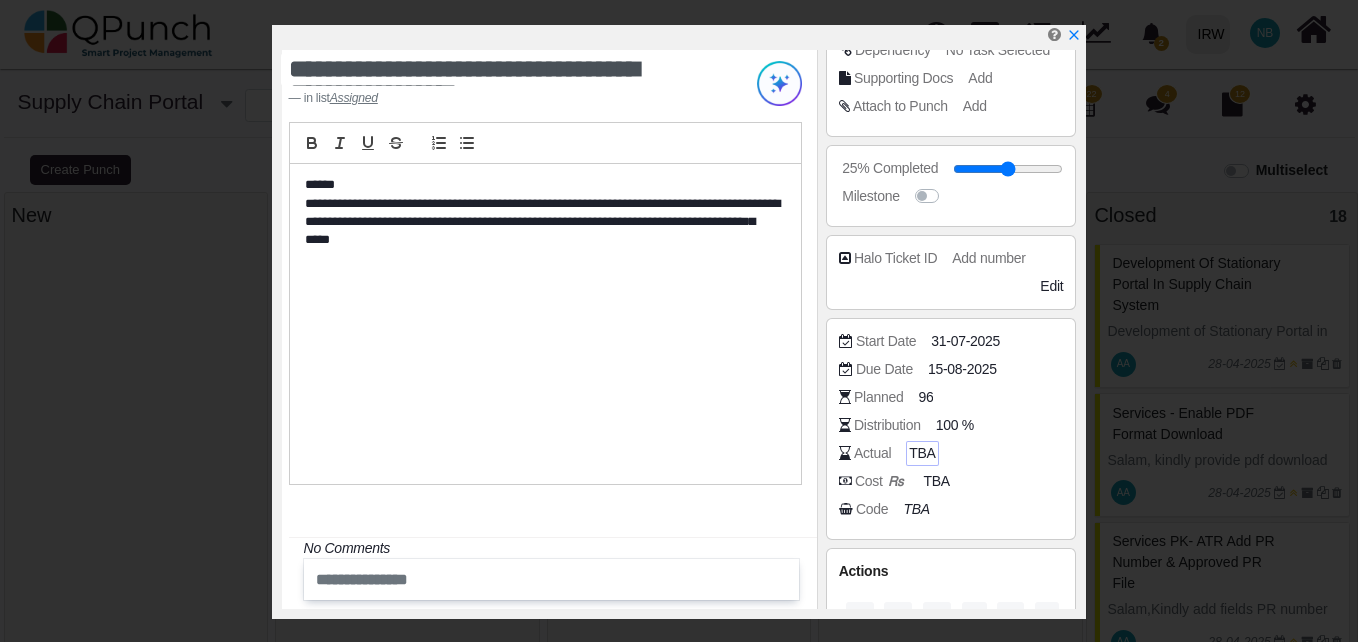 click on "TBA" at bounding box center (922, 453) 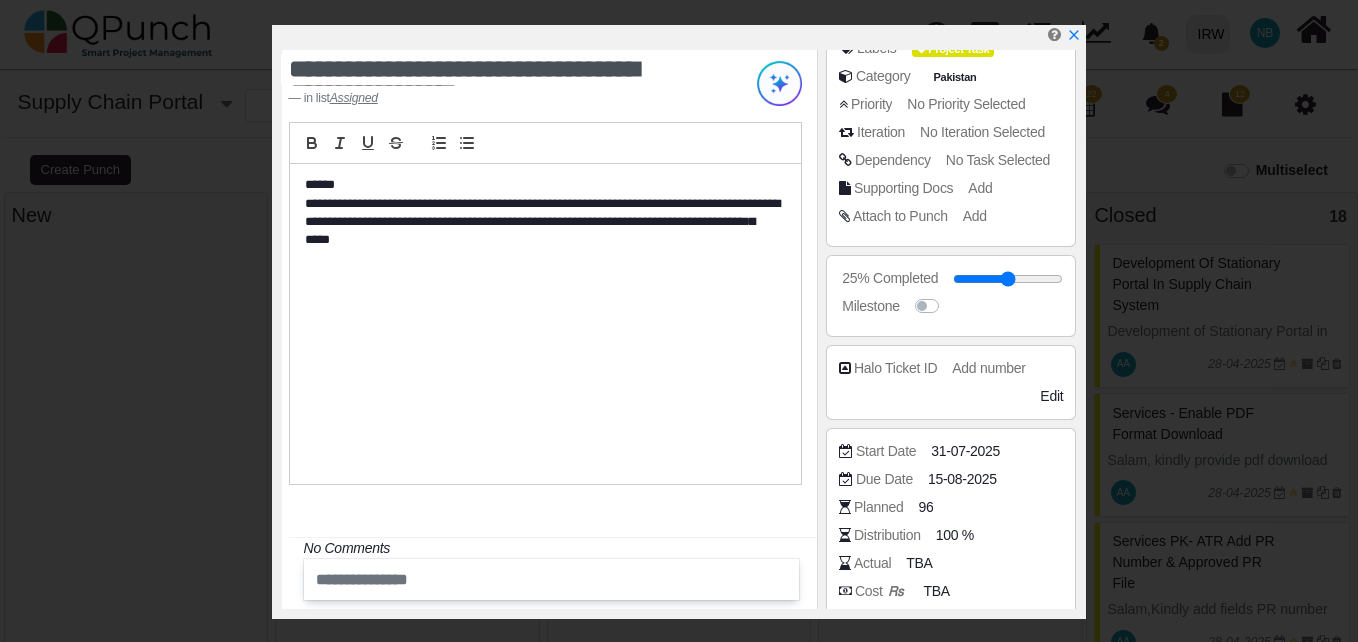 scroll, scrollTop: 0, scrollLeft: 0, axis: both 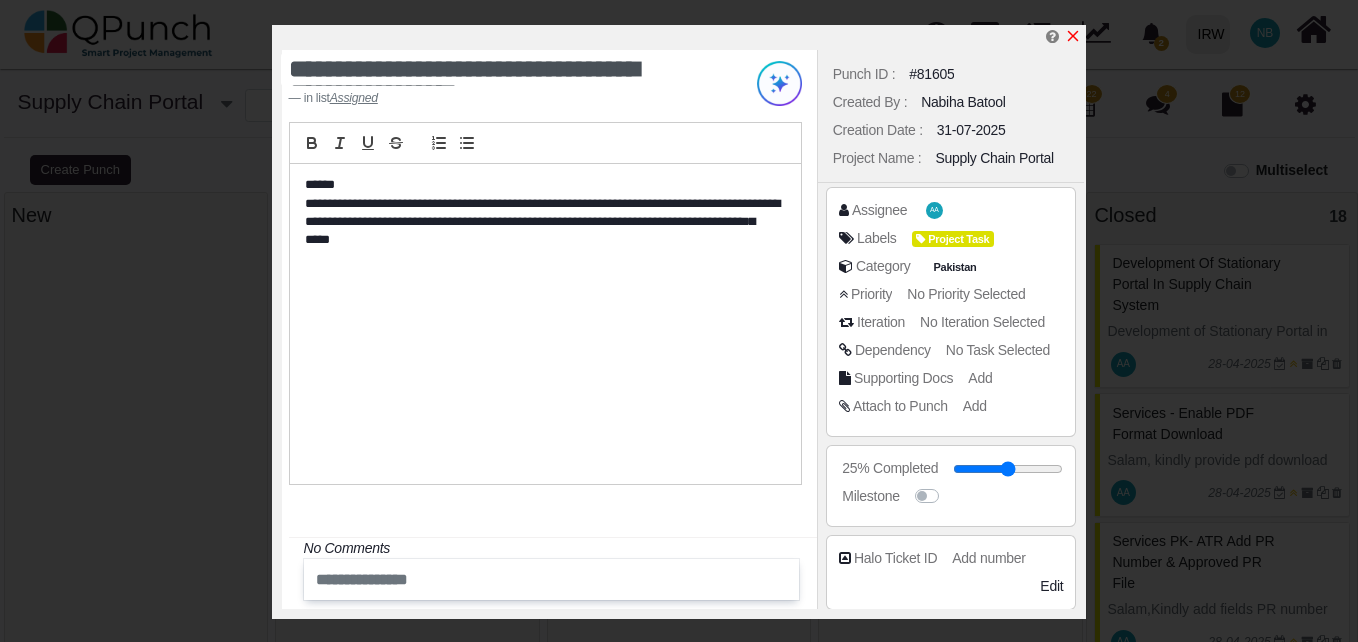 click 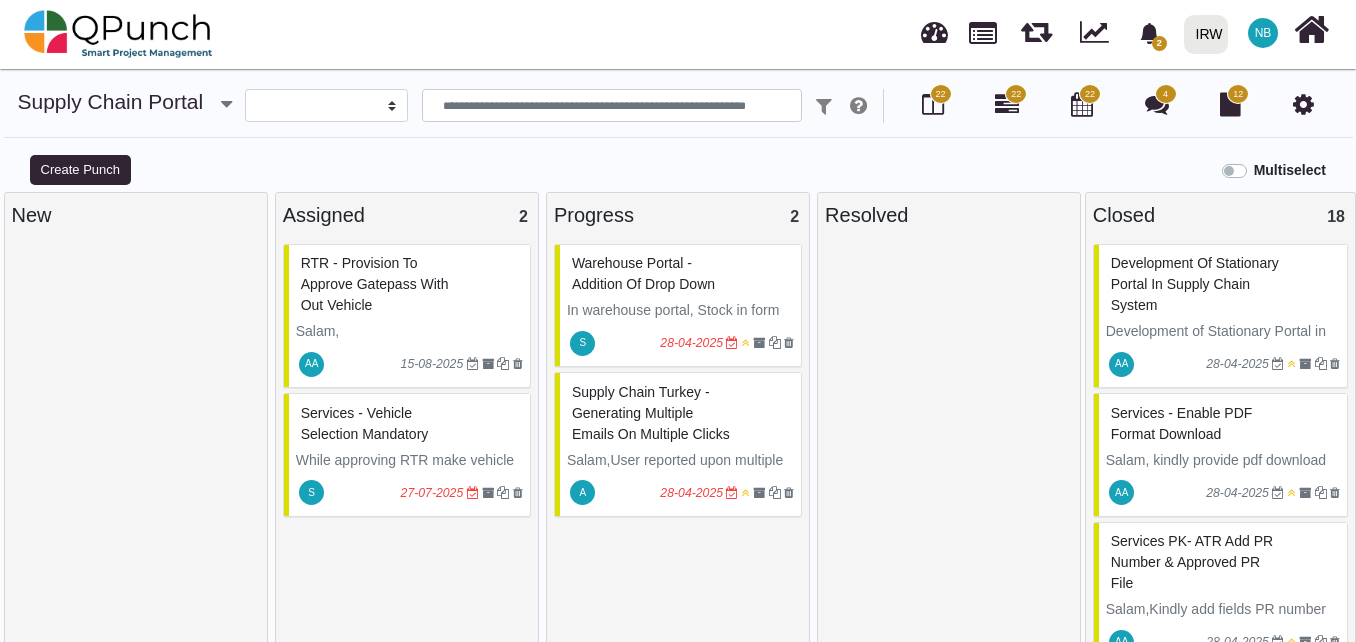 drag, startPoint x: 382, startPoint y: 284, endPoint x: 512, endPoint y: 240, distance: 137.24431 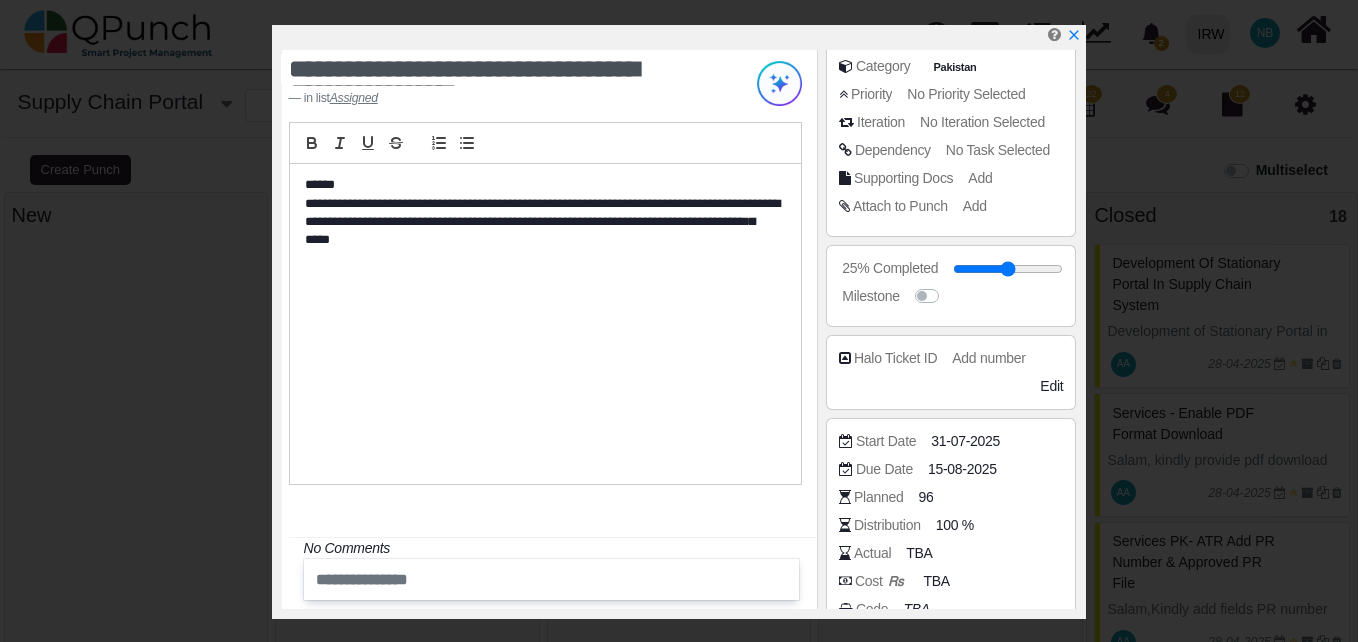 scroll, scrollTop: 100, scrollLeft: 0, axis: vertical 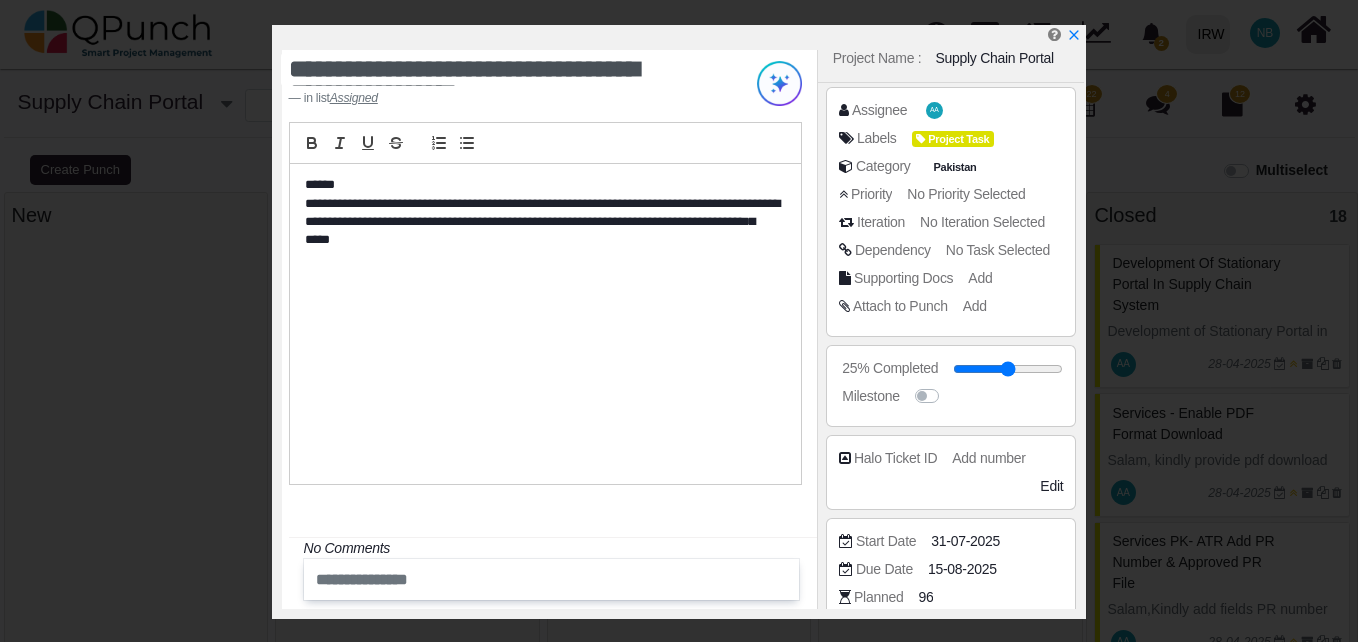click on "No Iteration Selected" at bounding box center (982, 222) 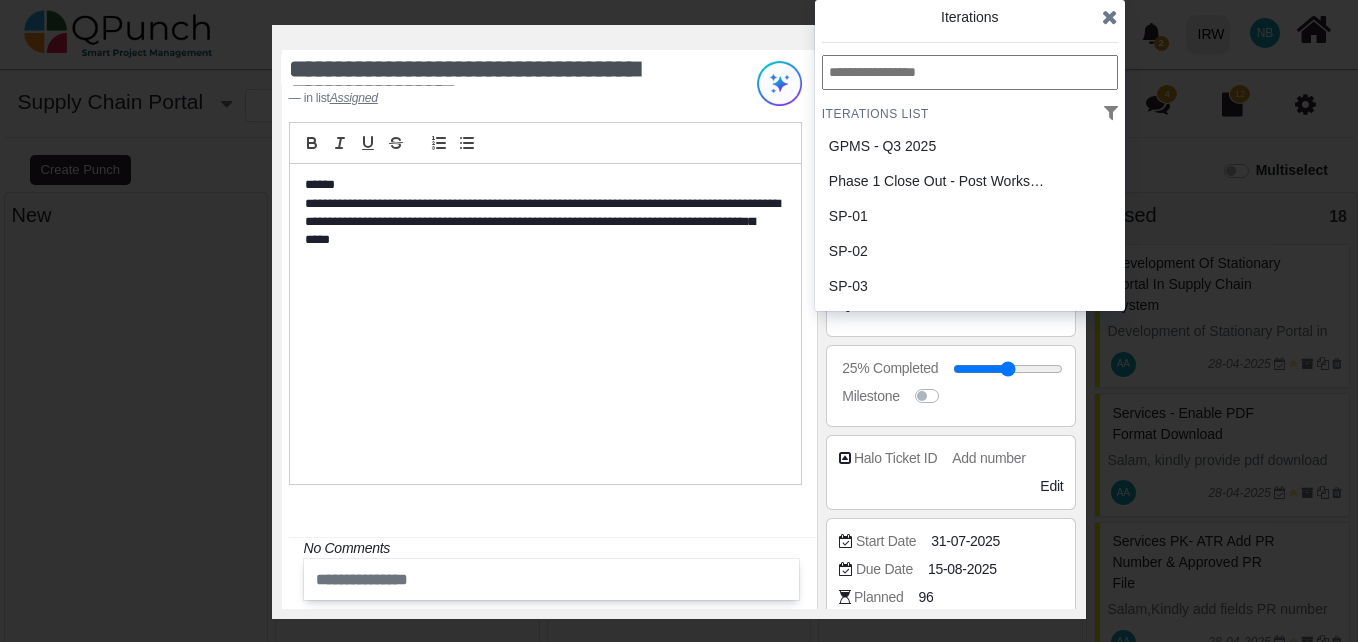 click at bounding box center [1110, 17] 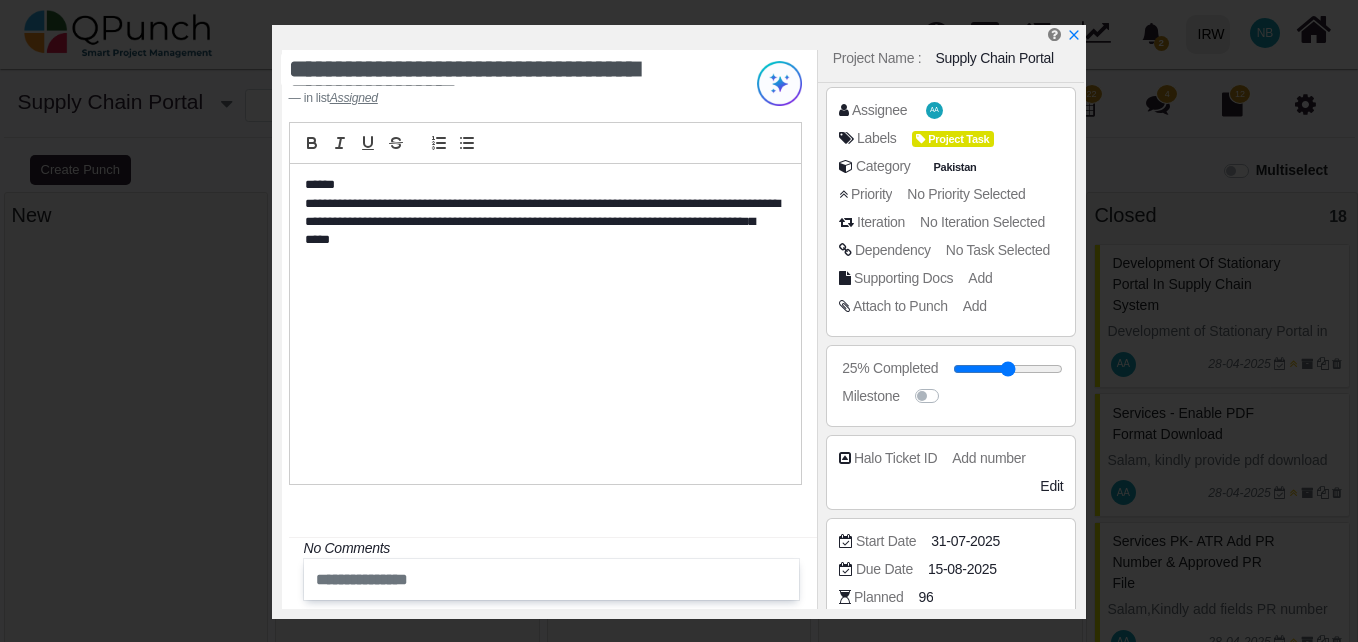 click on "Dependency" at bounding box center (879, 110) 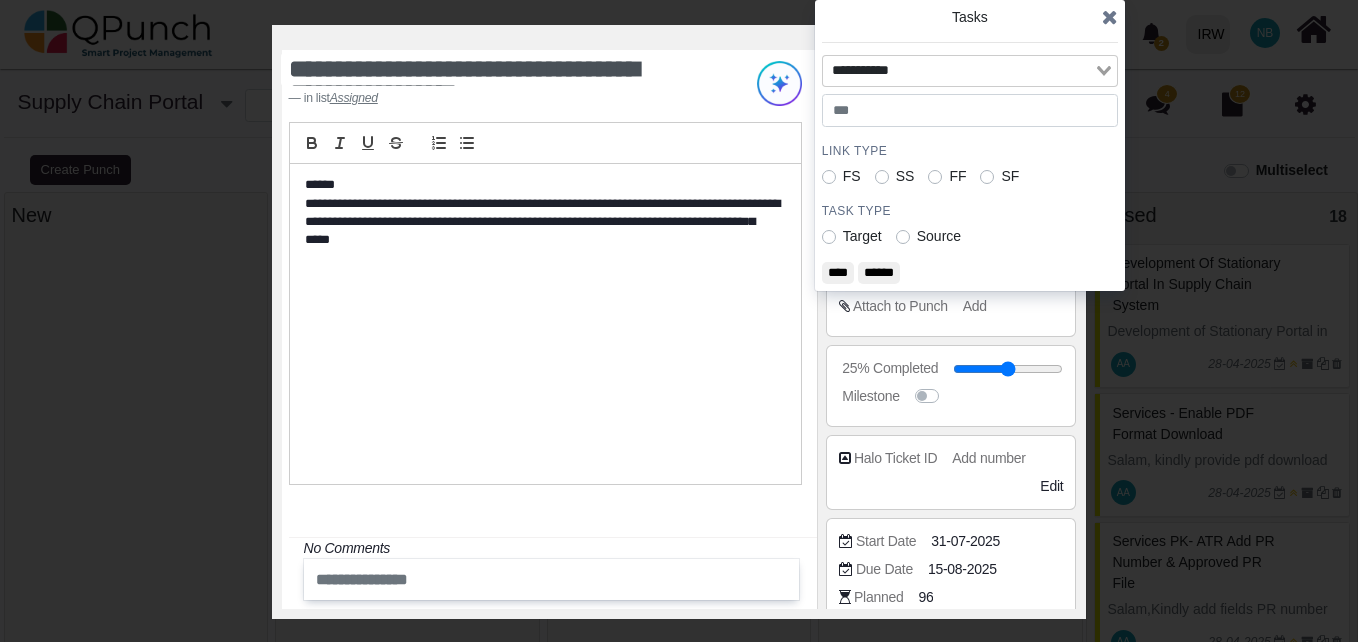 click at bounding box center [958, 71] 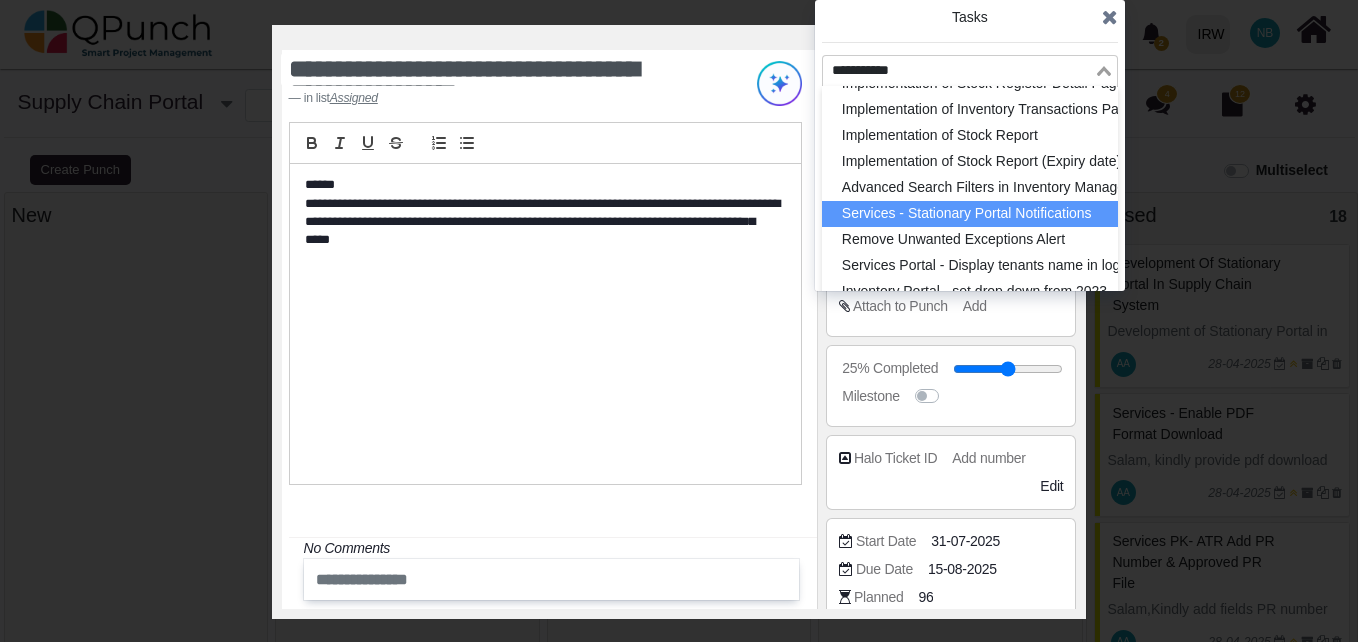 scroll, scrollTop: 208, scrollLeft: 0, axis: vertical 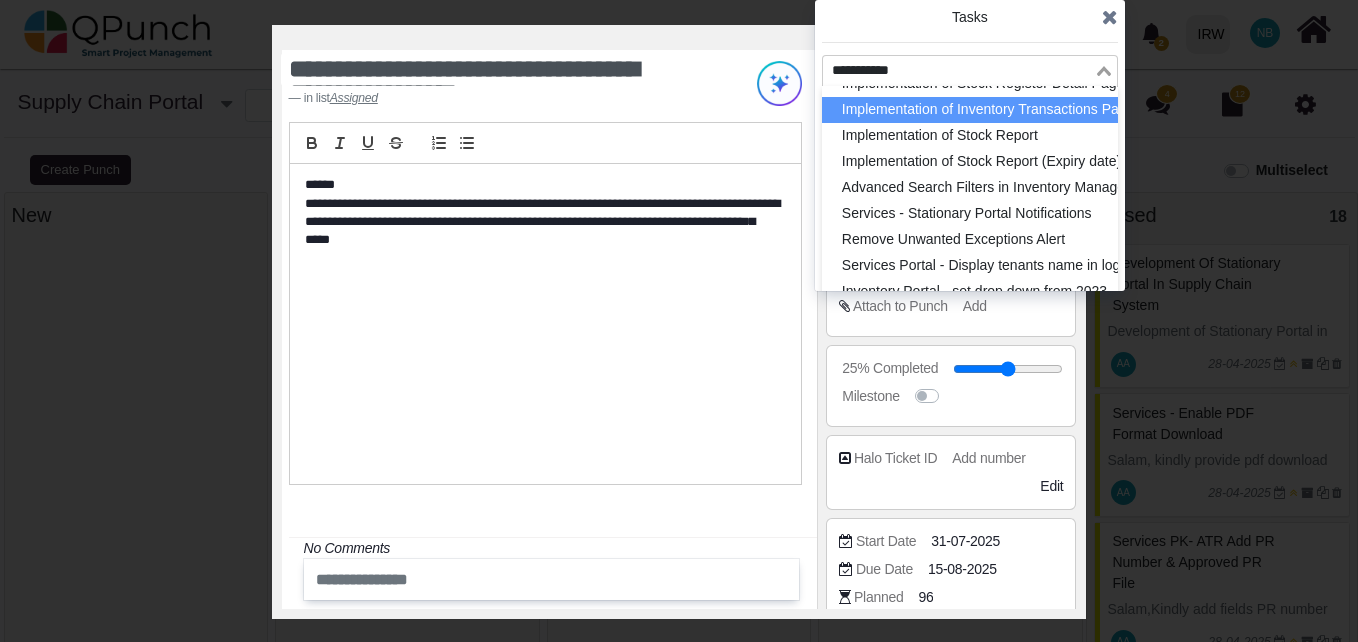click on "Tasks" at bounding box center (970, 27) 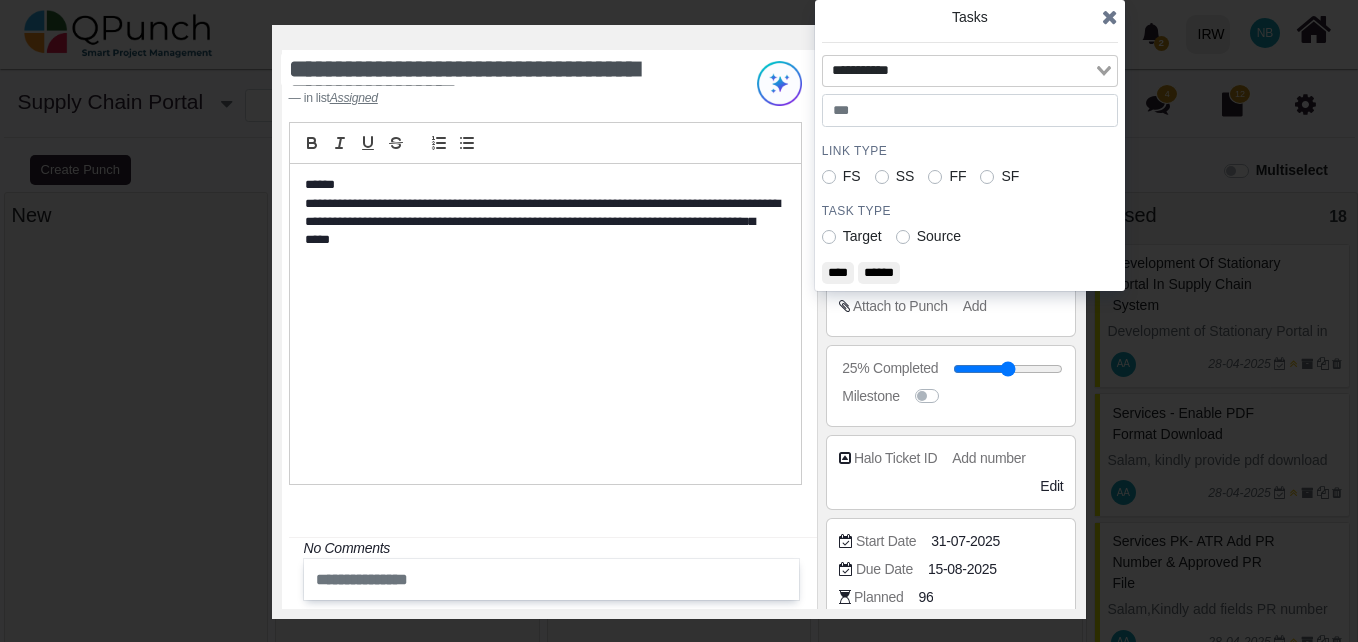 click at bounding box center (1110, 17) 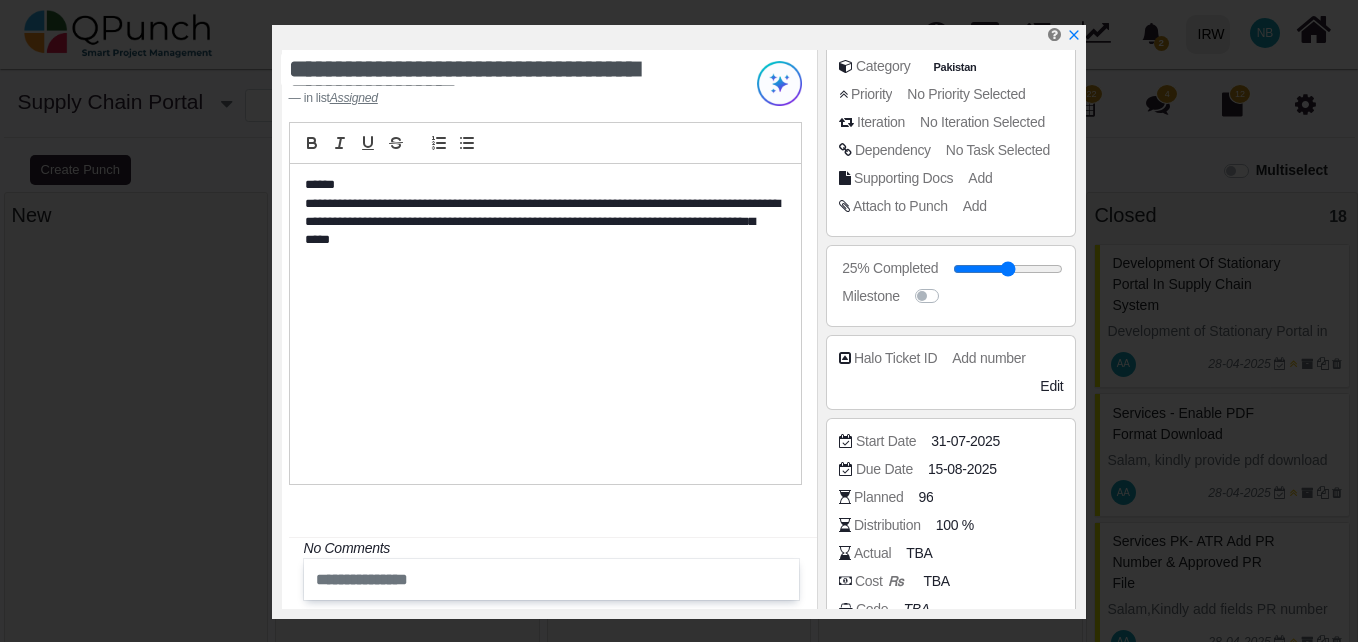 scroll, scrollTop: 300, scrollLeft: 0, axis: vertical 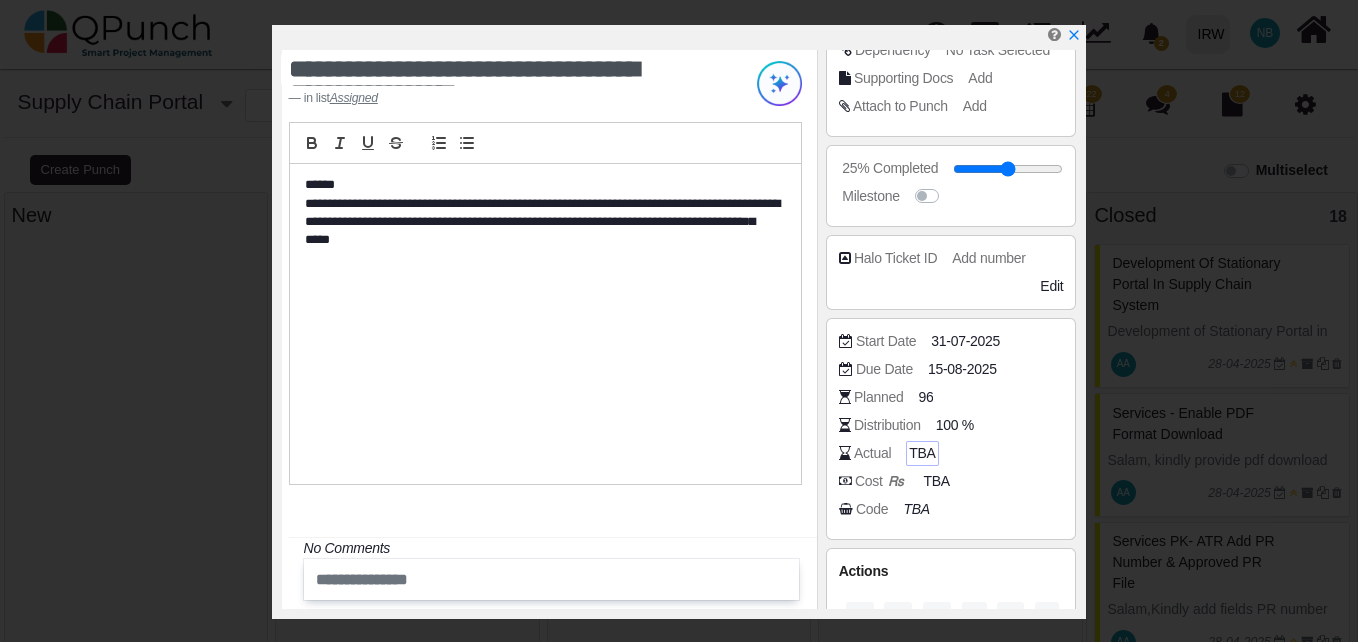 click on "TBA" at bounding box center (922, 453) 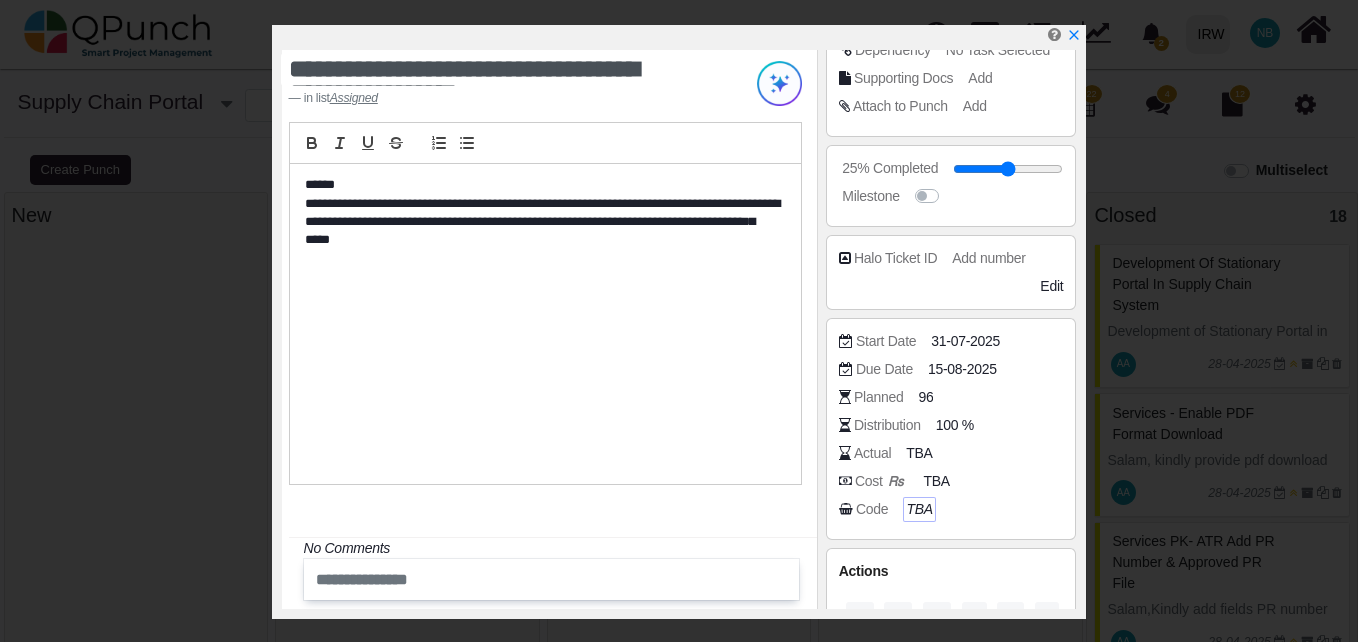 click on "TBA" at bounding box center [919, 509] 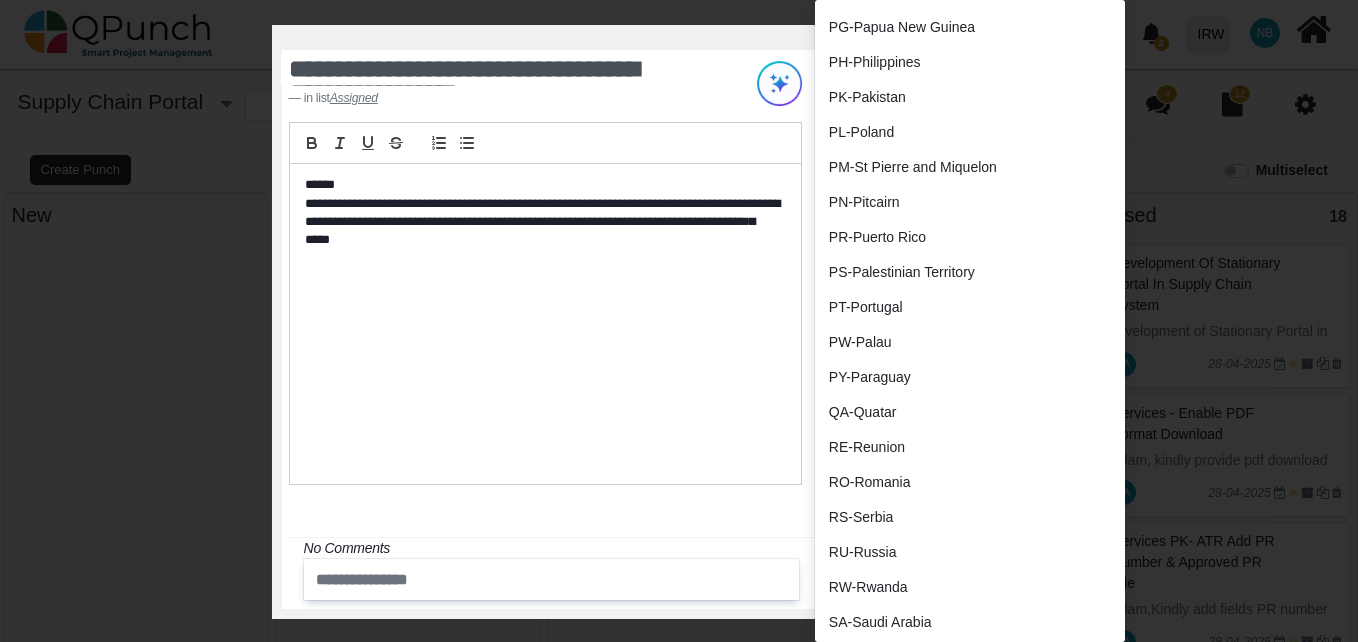 scroll, scrollTop: 6200, scrollLeft: 0, axis: vertical 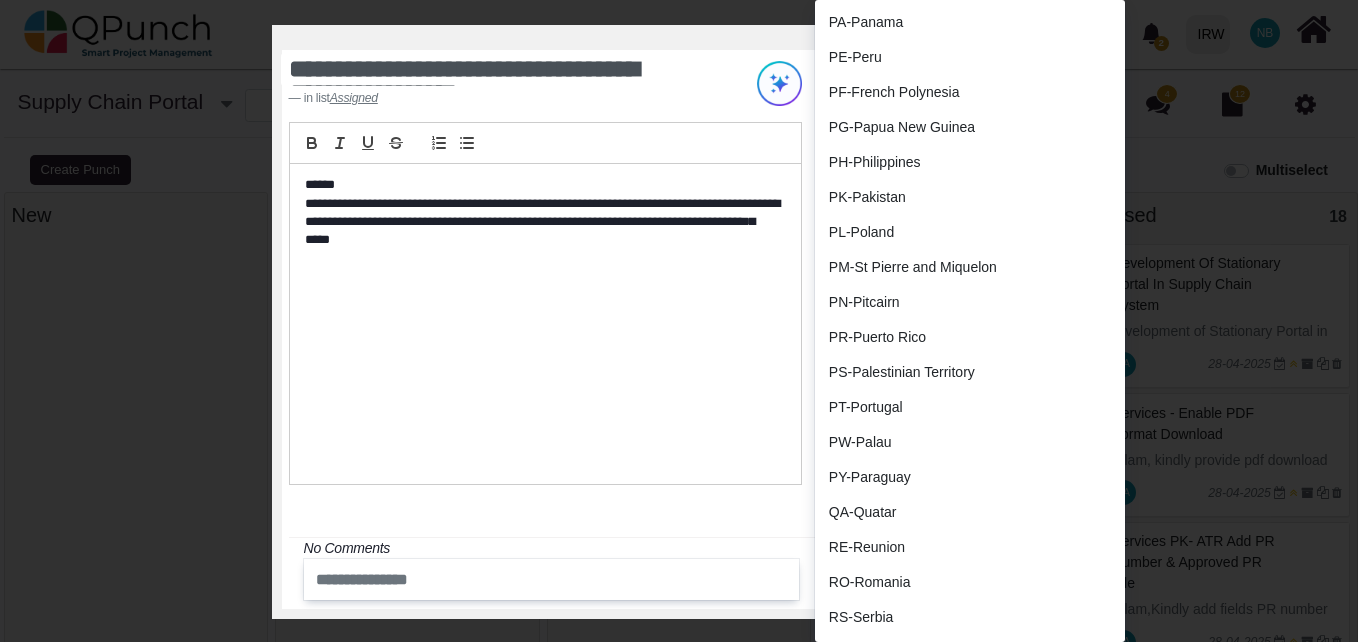 click on "PK-Pakistan" at bounding box center [922, 197] 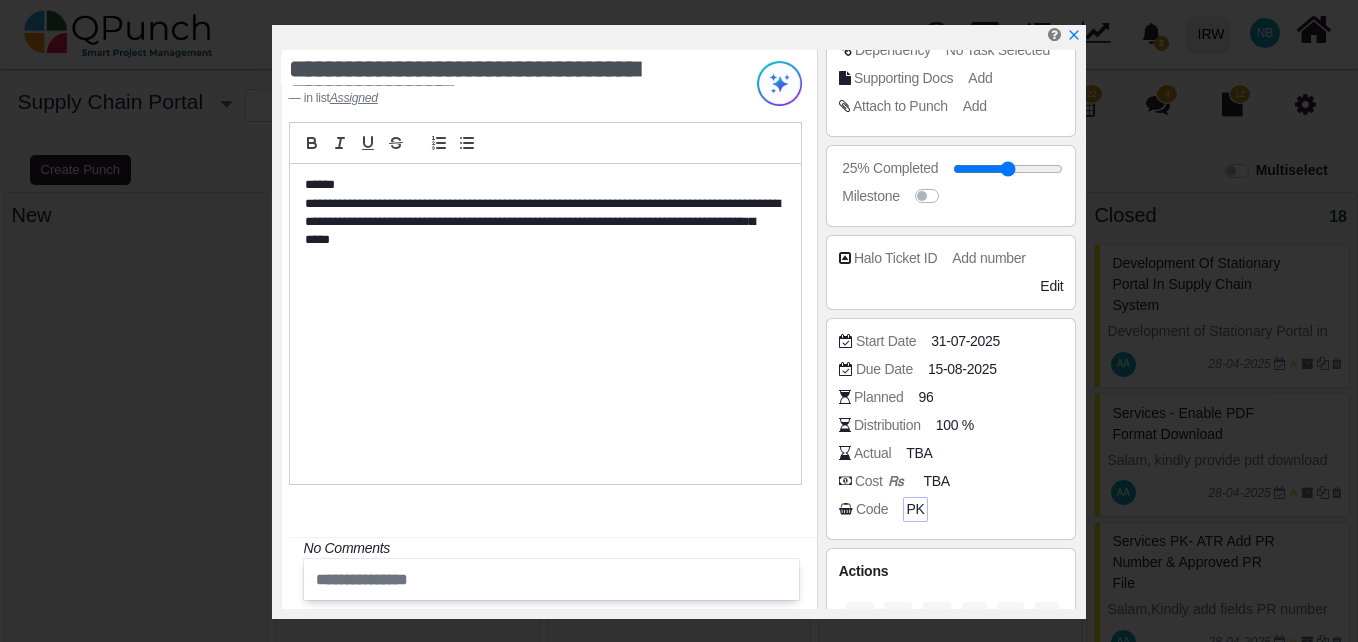 click on "PK" at bounding box center (915, 509) 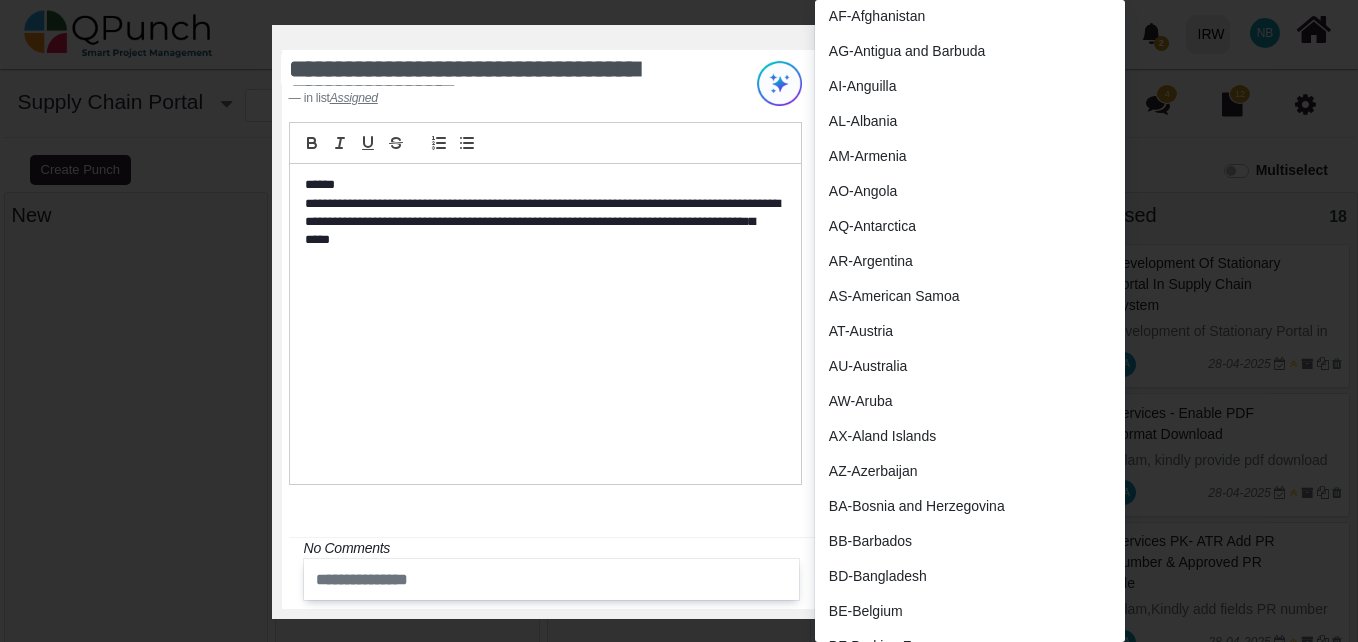 scroll, scrollTop: 0, scrollLeft: 0, axis: both 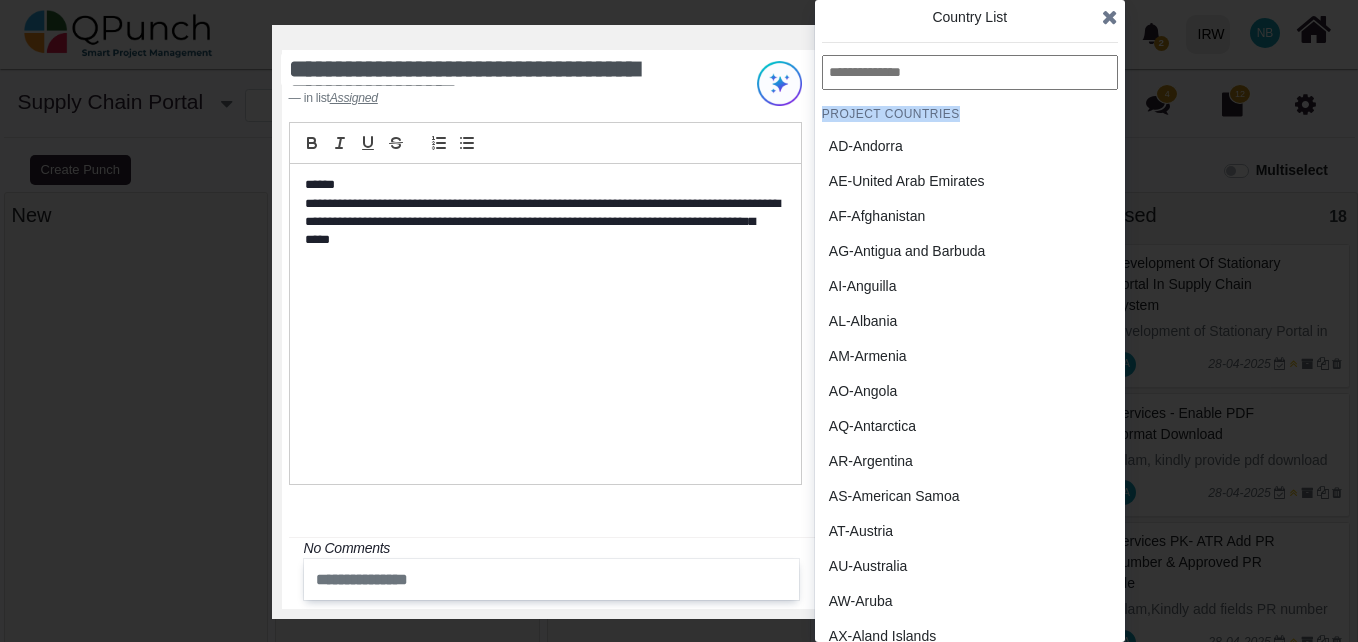drag, startPoint x: 944, startPoint y: 114, endPoint x: 822, endPoint y: 115, distance: 122.0041 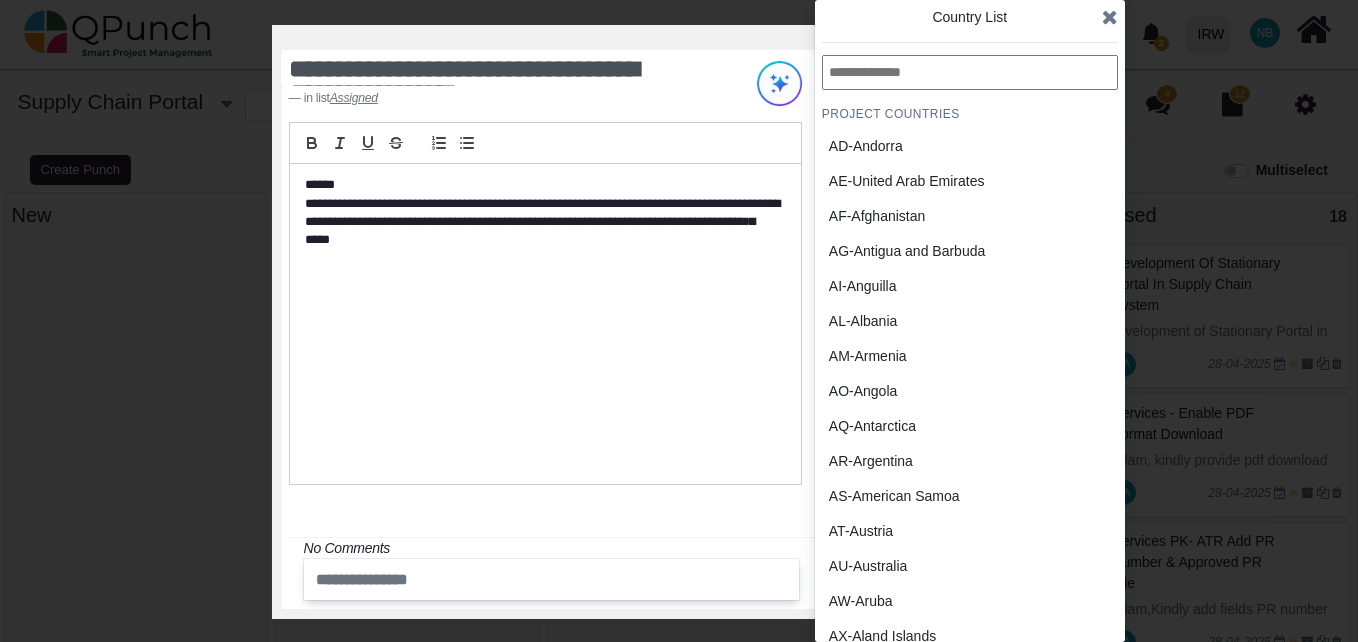 click at bounding box center [1110, 17] 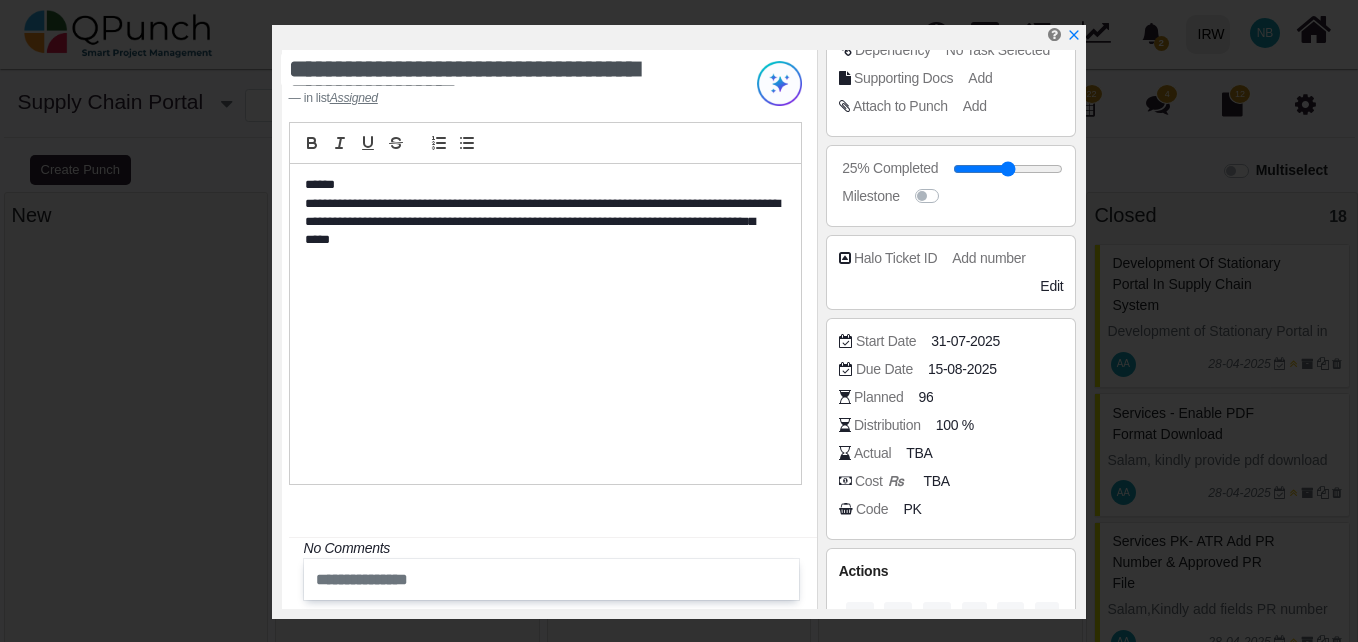 scroll, scrollTop: 382, scrollLeft: 0, axis: vertical 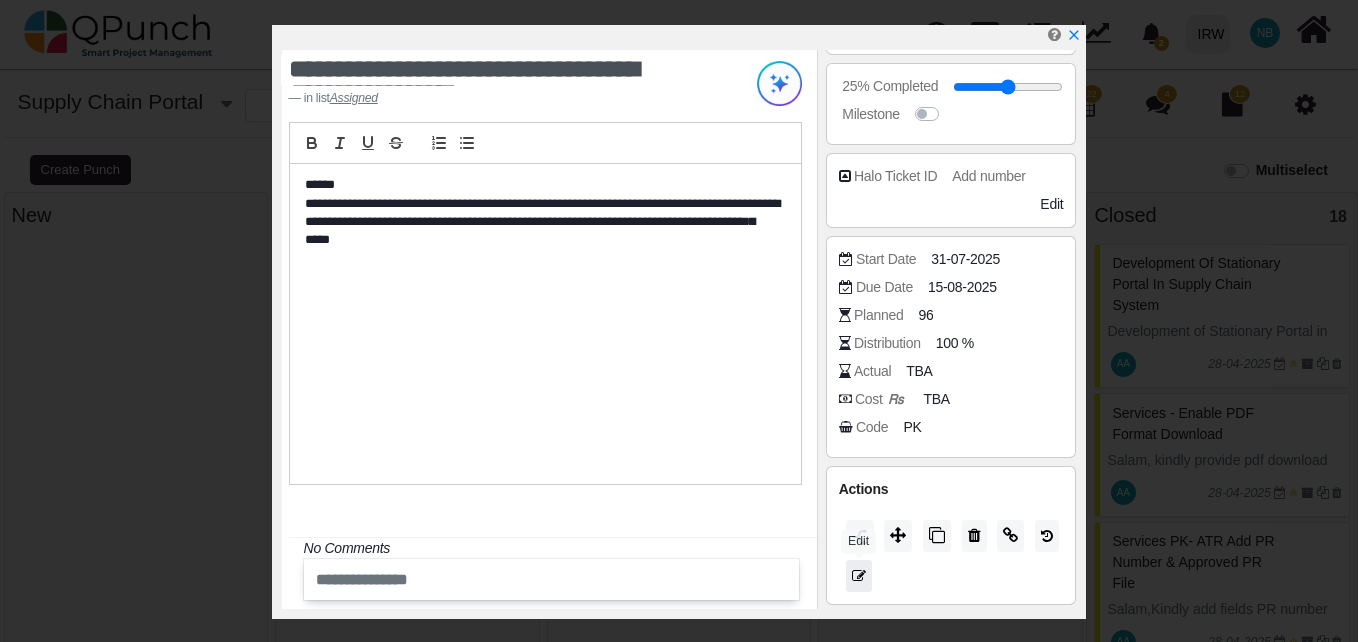 click at bounding box center (859, 576) 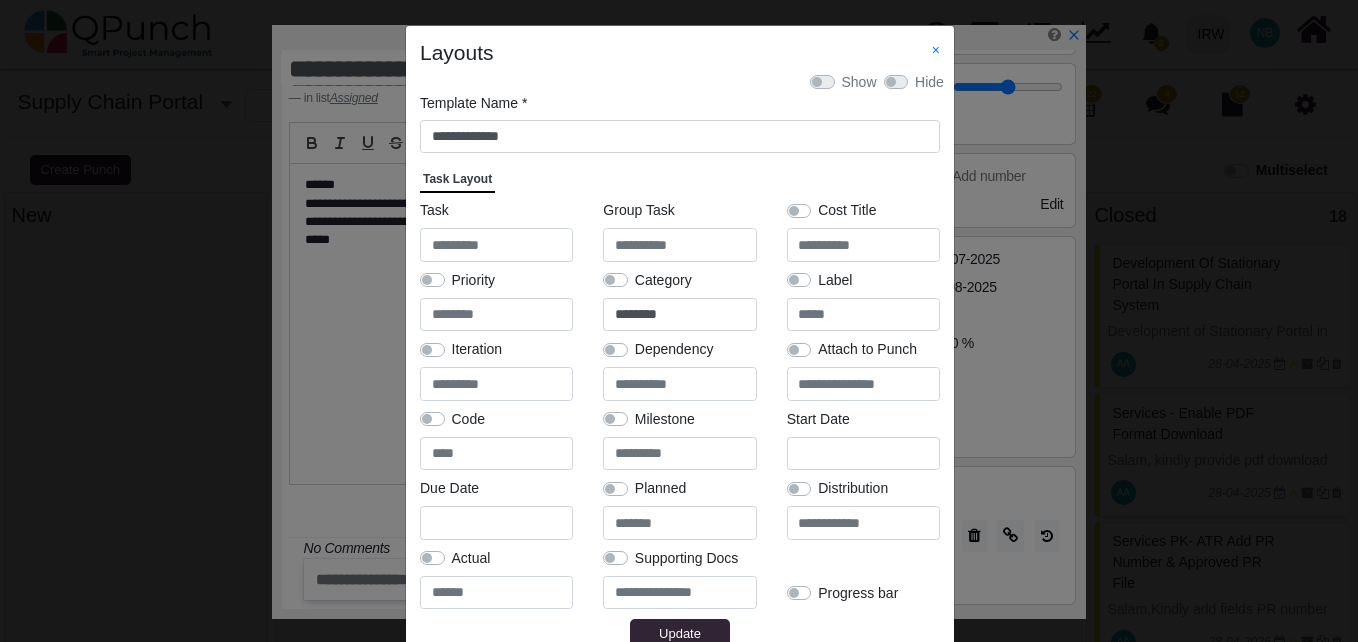 scroll, scrollTop: 46, scrollLeft: 0, axis: vertical 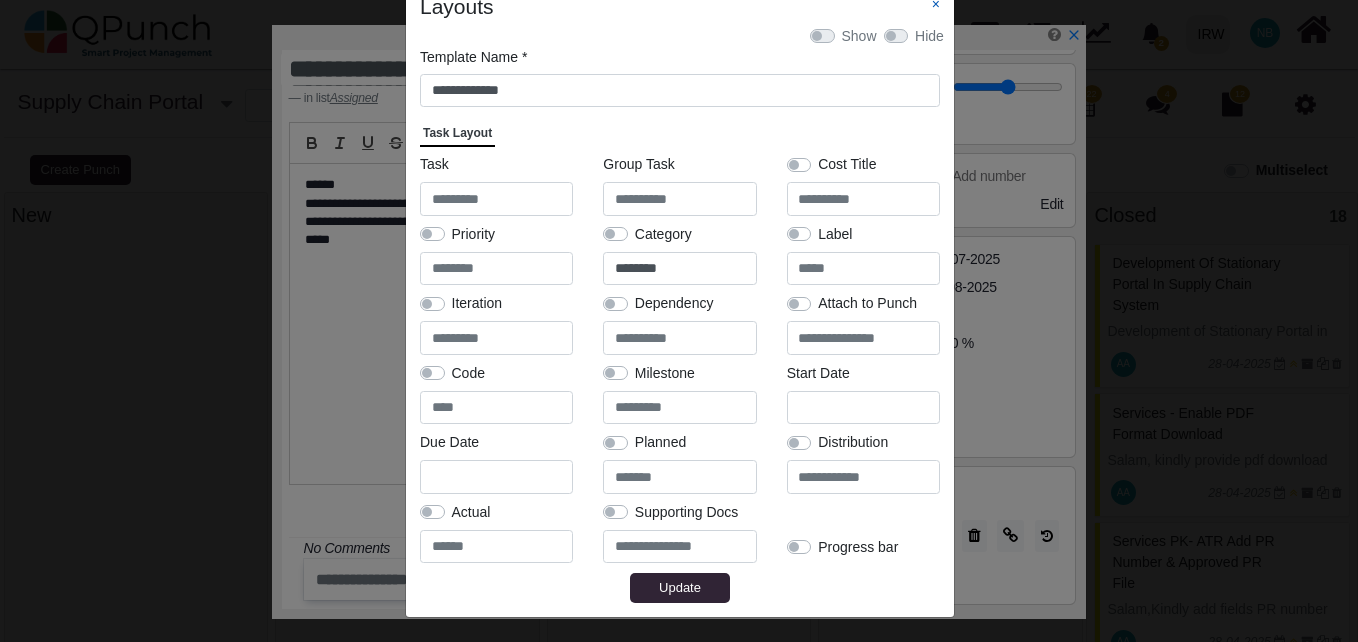 click on "×" at bounding box center [936, 4] 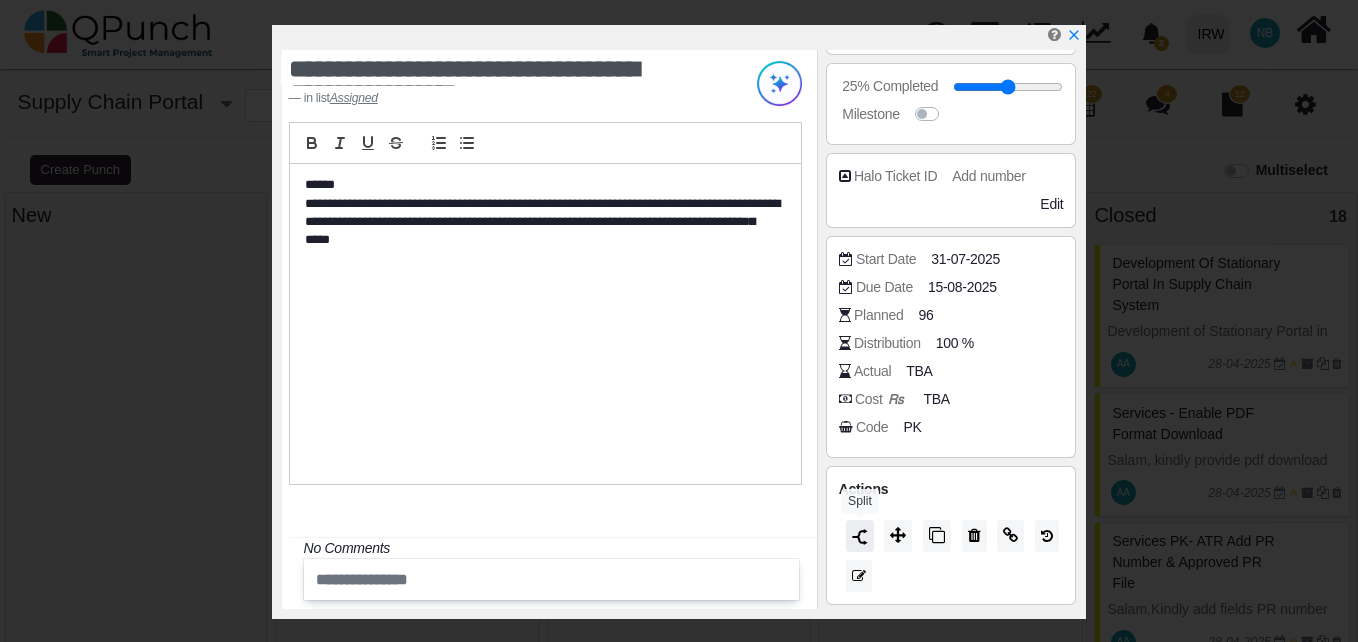 click at bounding box center [860, 537] 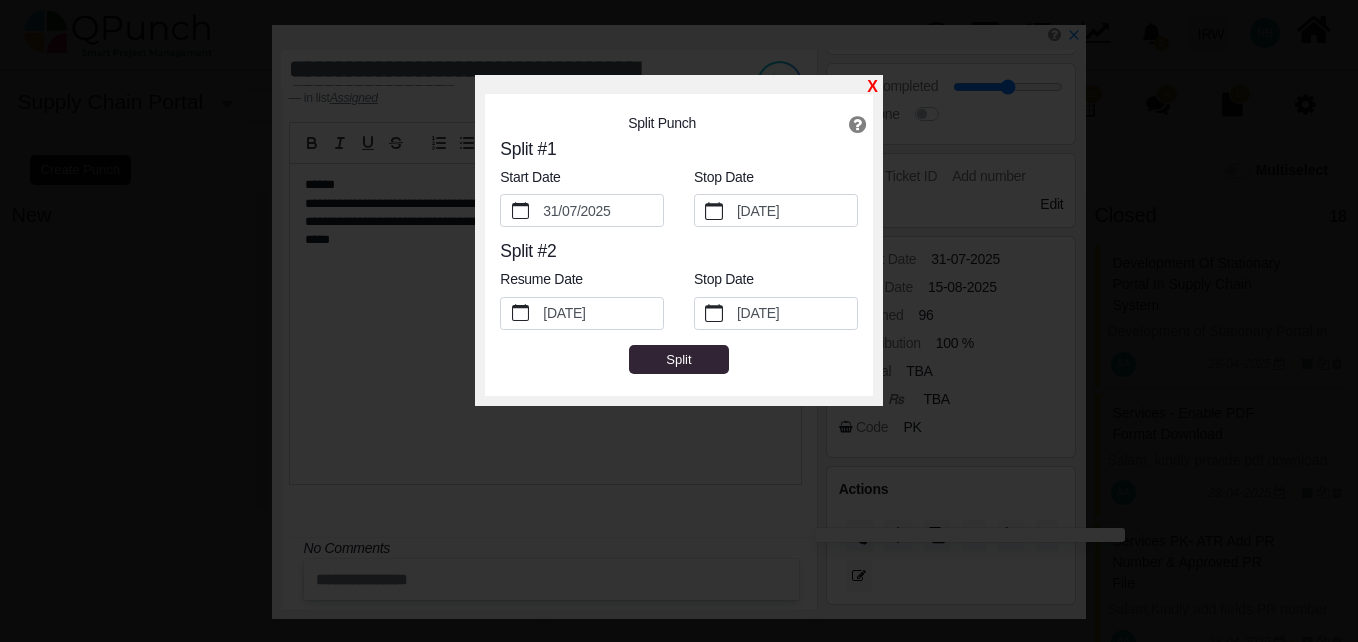 click on "X" at bounding box center (872, 86) 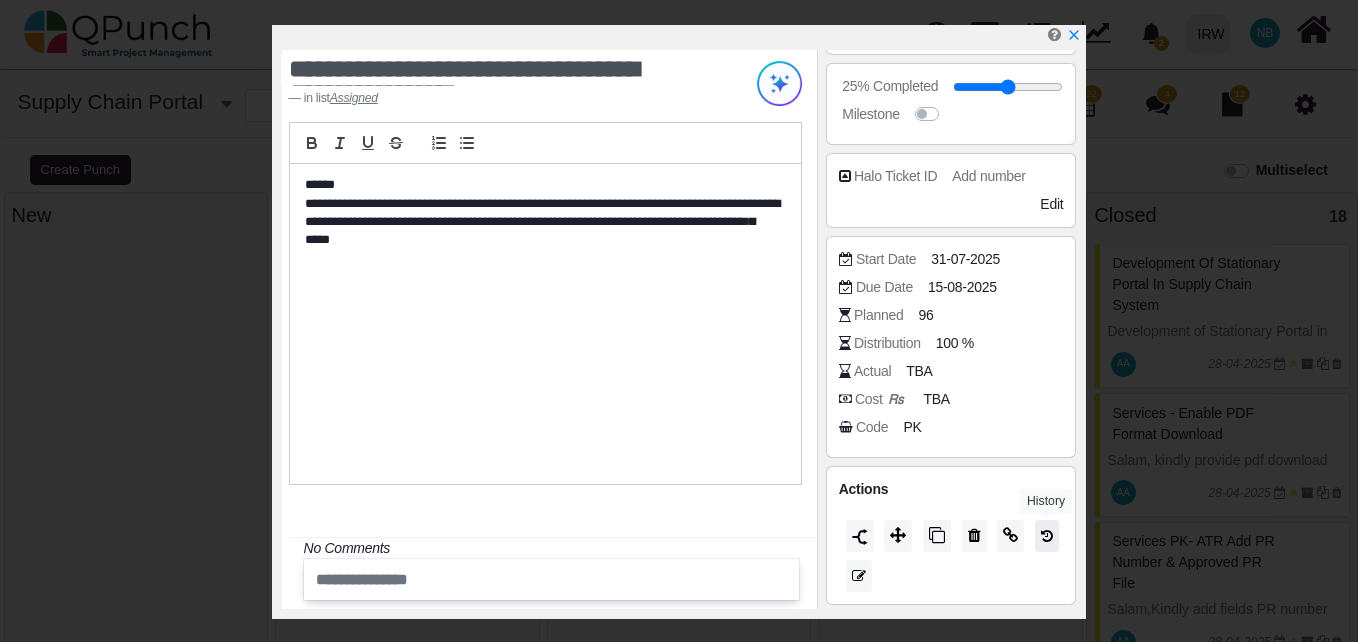click at bounding box center [1047, 536] 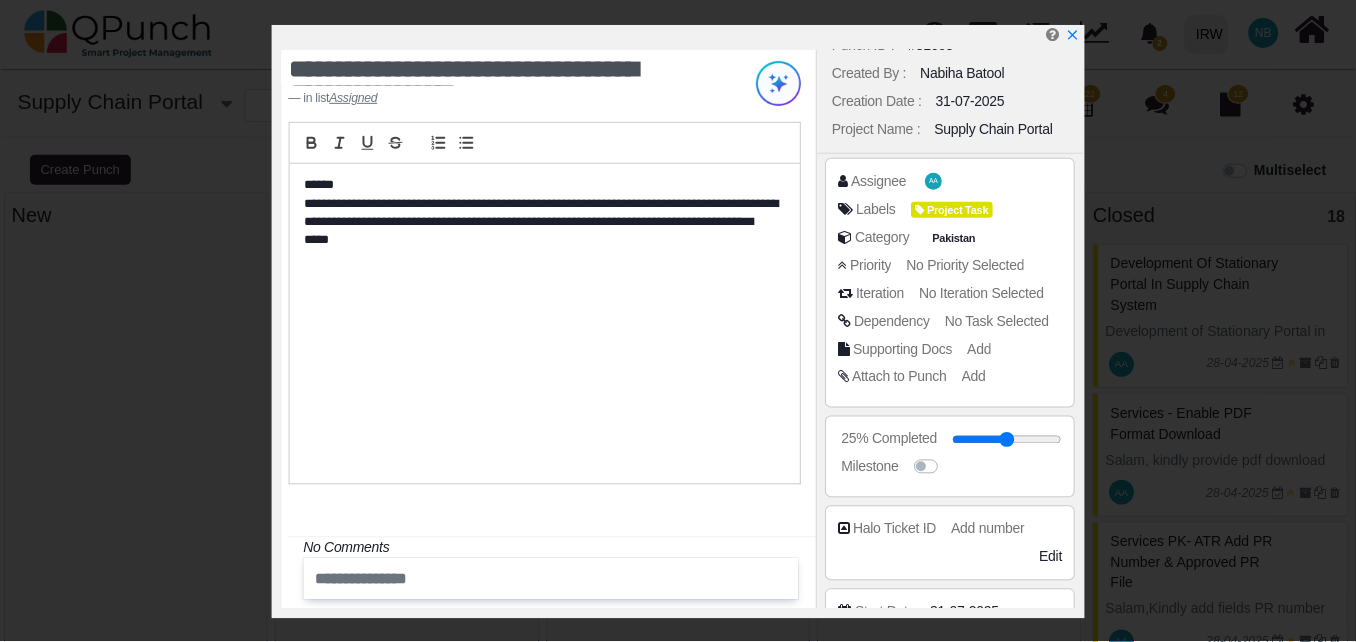 scroll, scrollTop: 0, scrollLeft: 0, axis: both 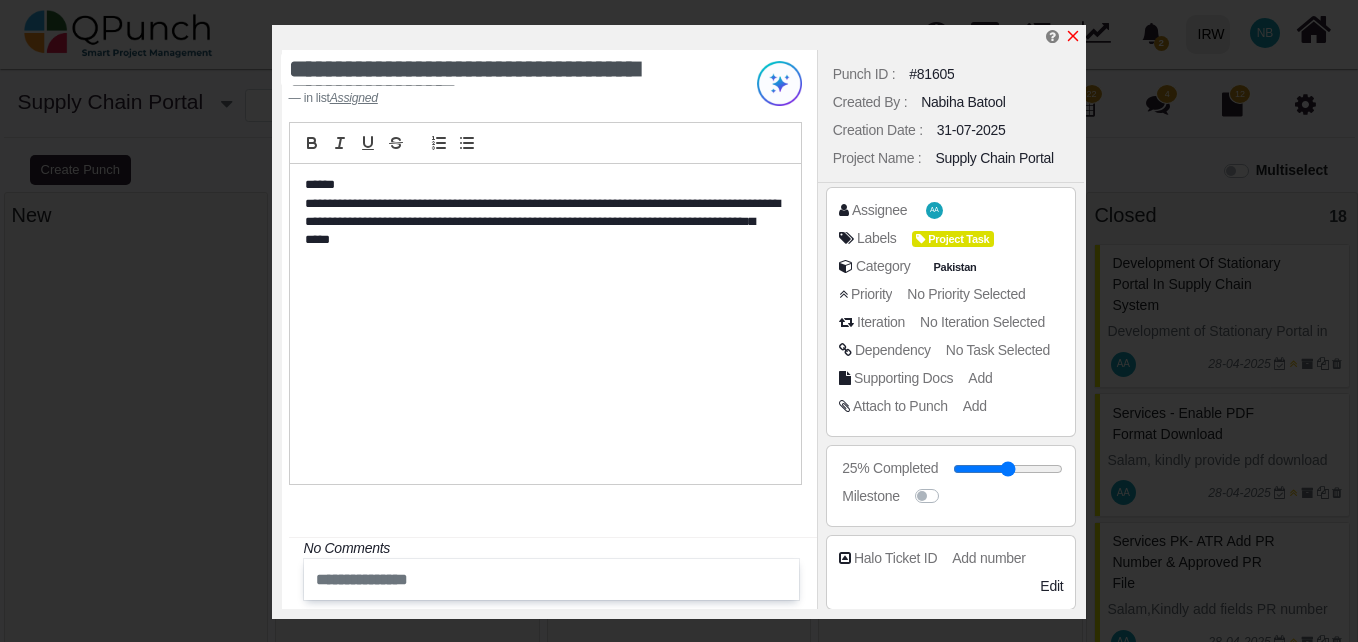 click 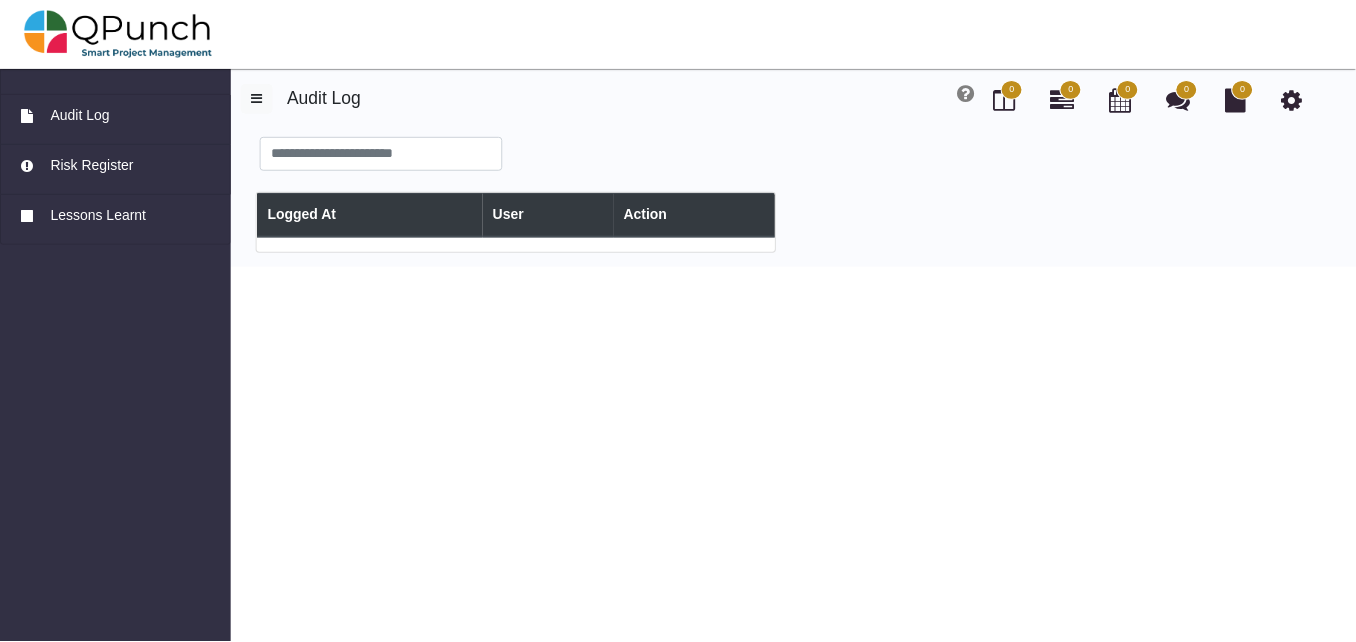 scroll, scrollTop: 0, scrollLeft: 0, axis: both 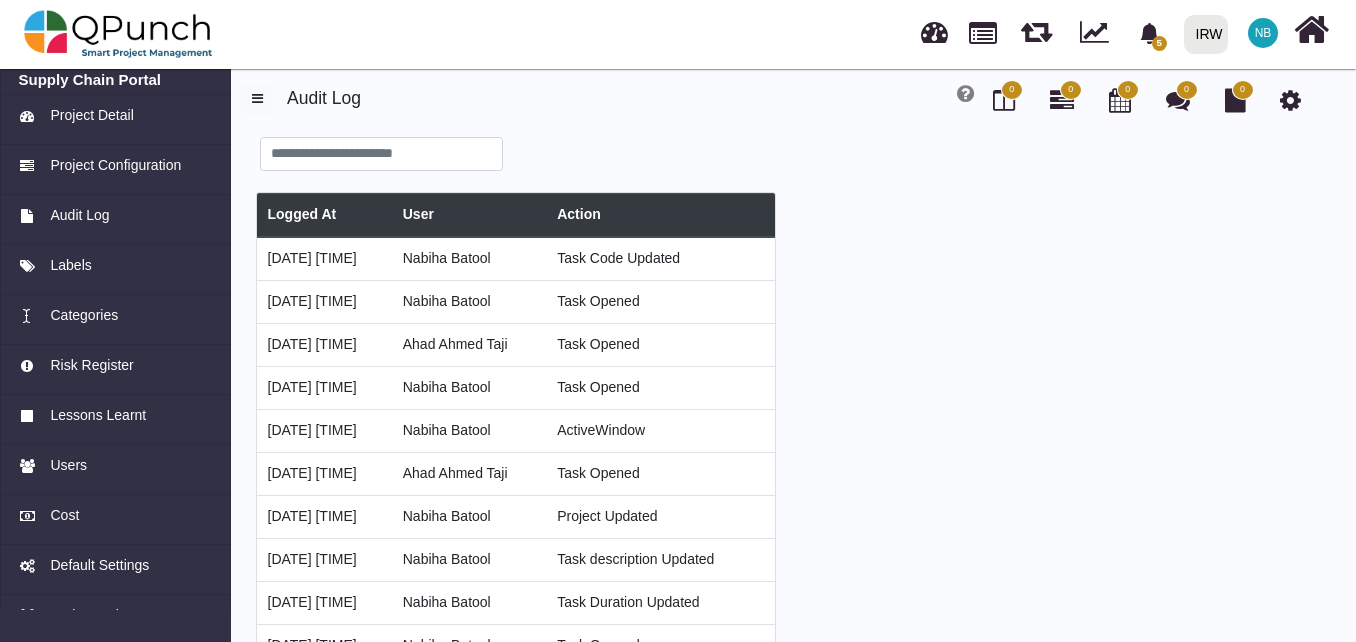 type on "******" 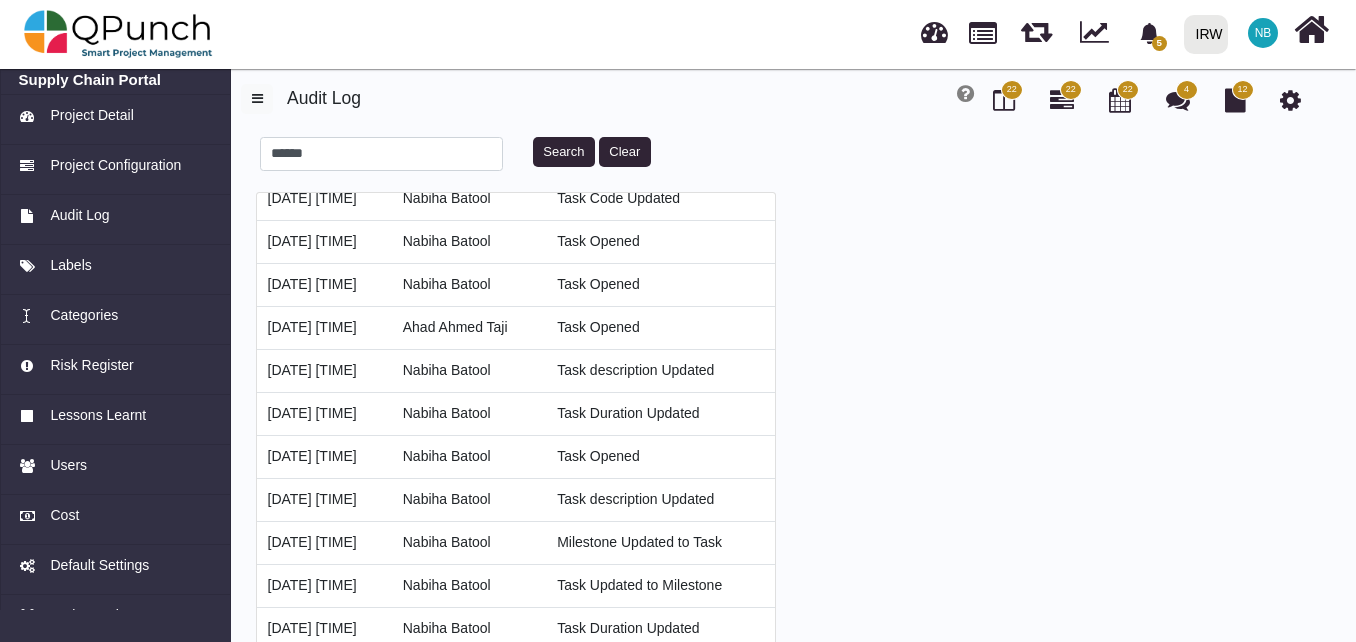 scroll, scrollTop: 60, scrollLeft: 0, axis: vertical 